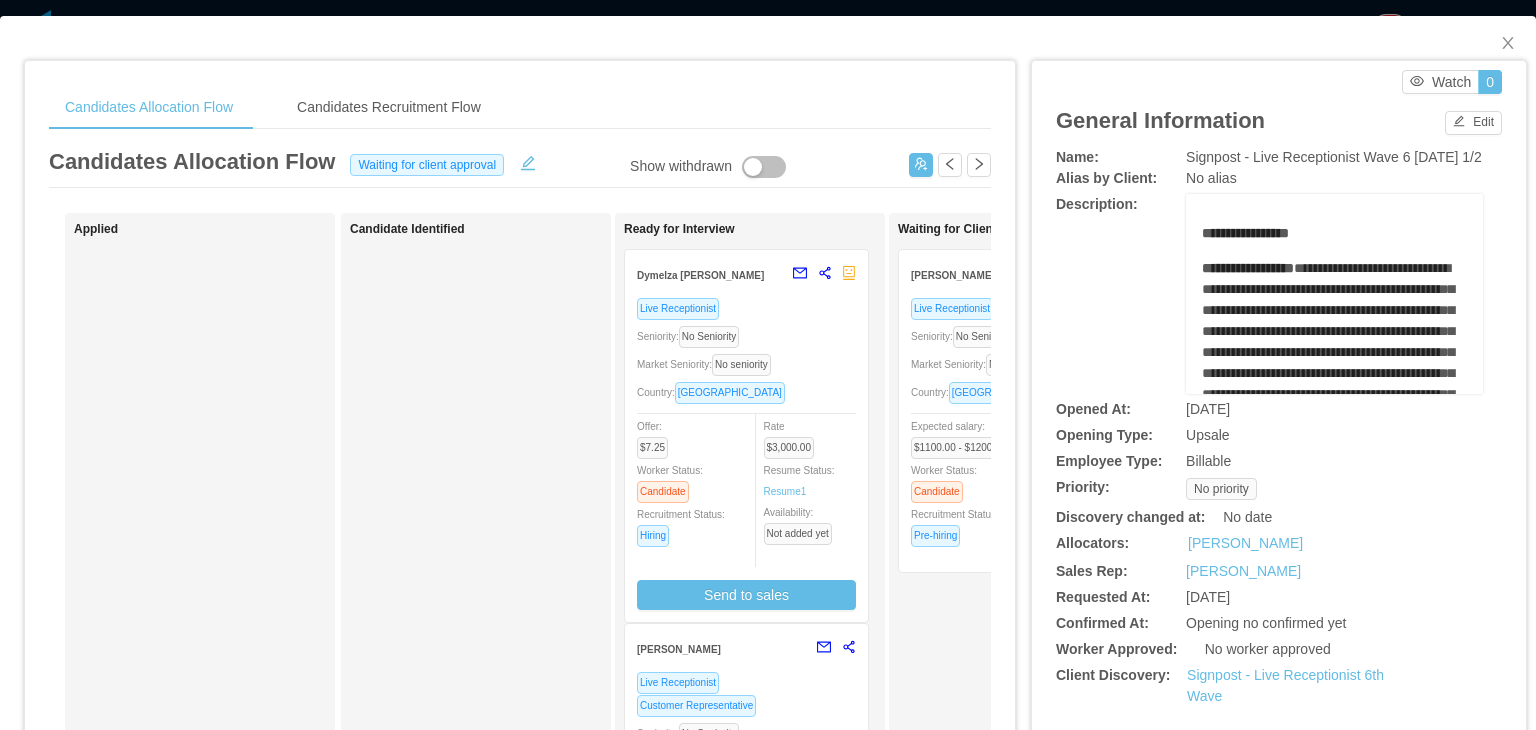 scroll, scrollTop: 0, scrollLeft: 0, axis: both 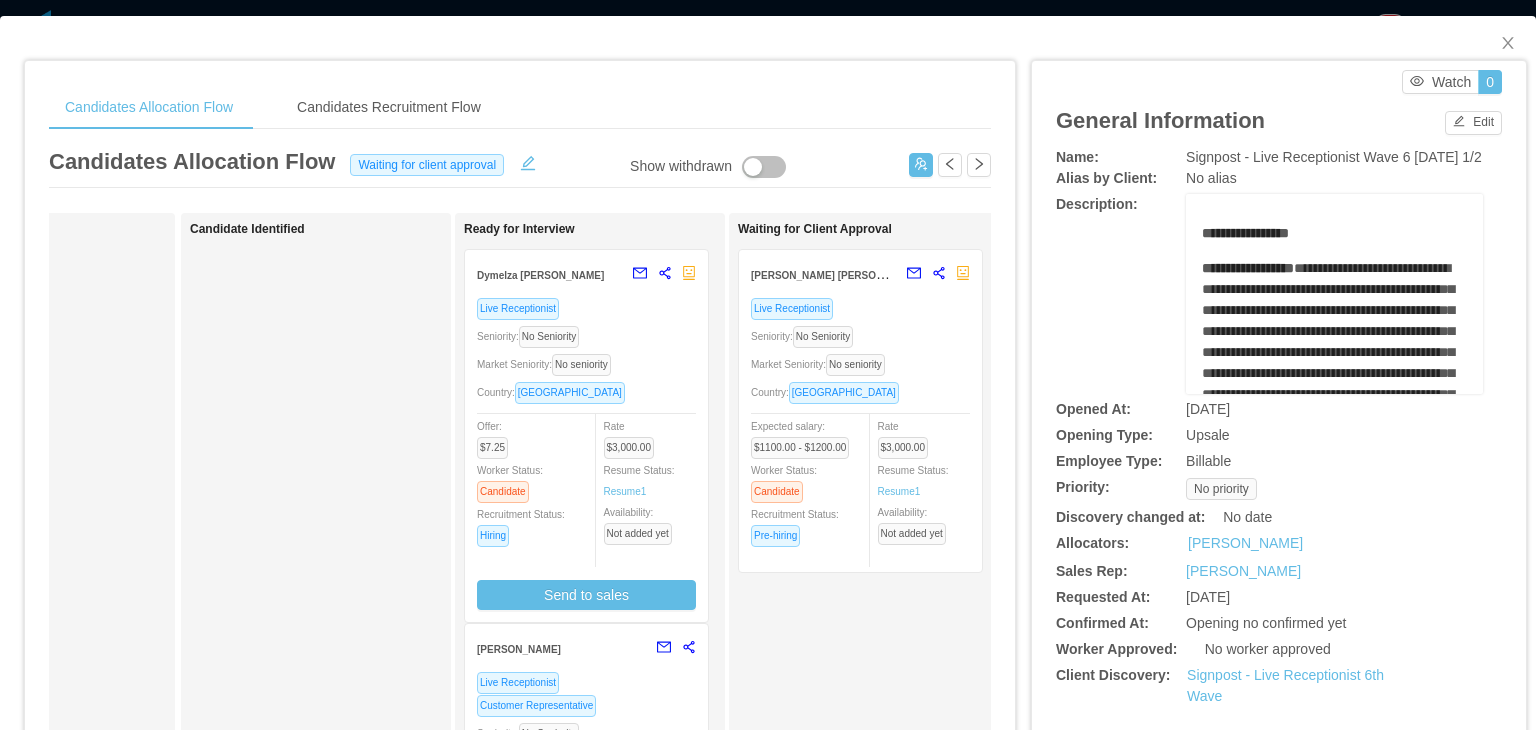 click on "Country:   [GEOGRAPHIC_DATA]" at bounding box center (586, 392) 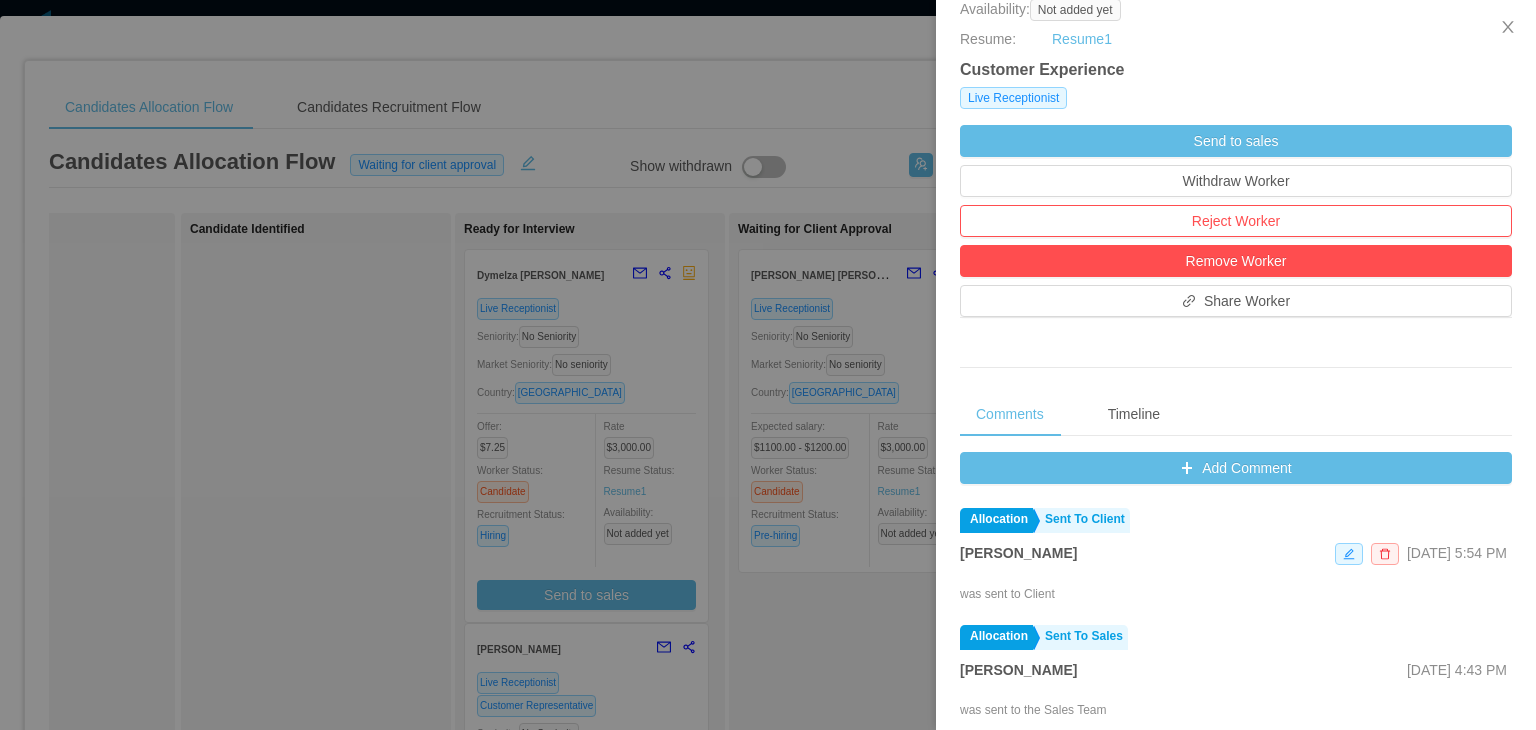 scroll, scrollTop: 492, scrollLeft: 0, axis: vertical 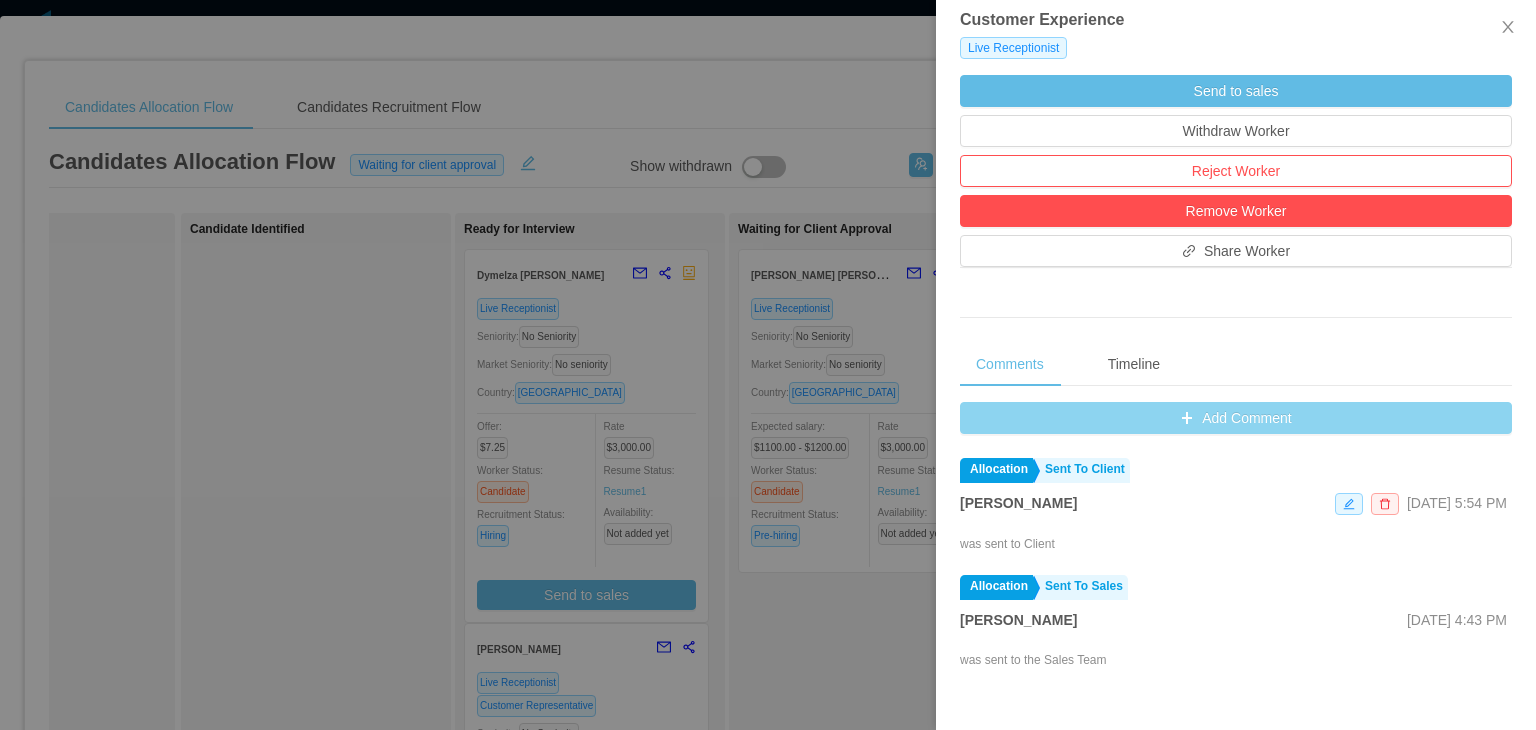 click on "Add Comment" at bounding box center [1236, 418] 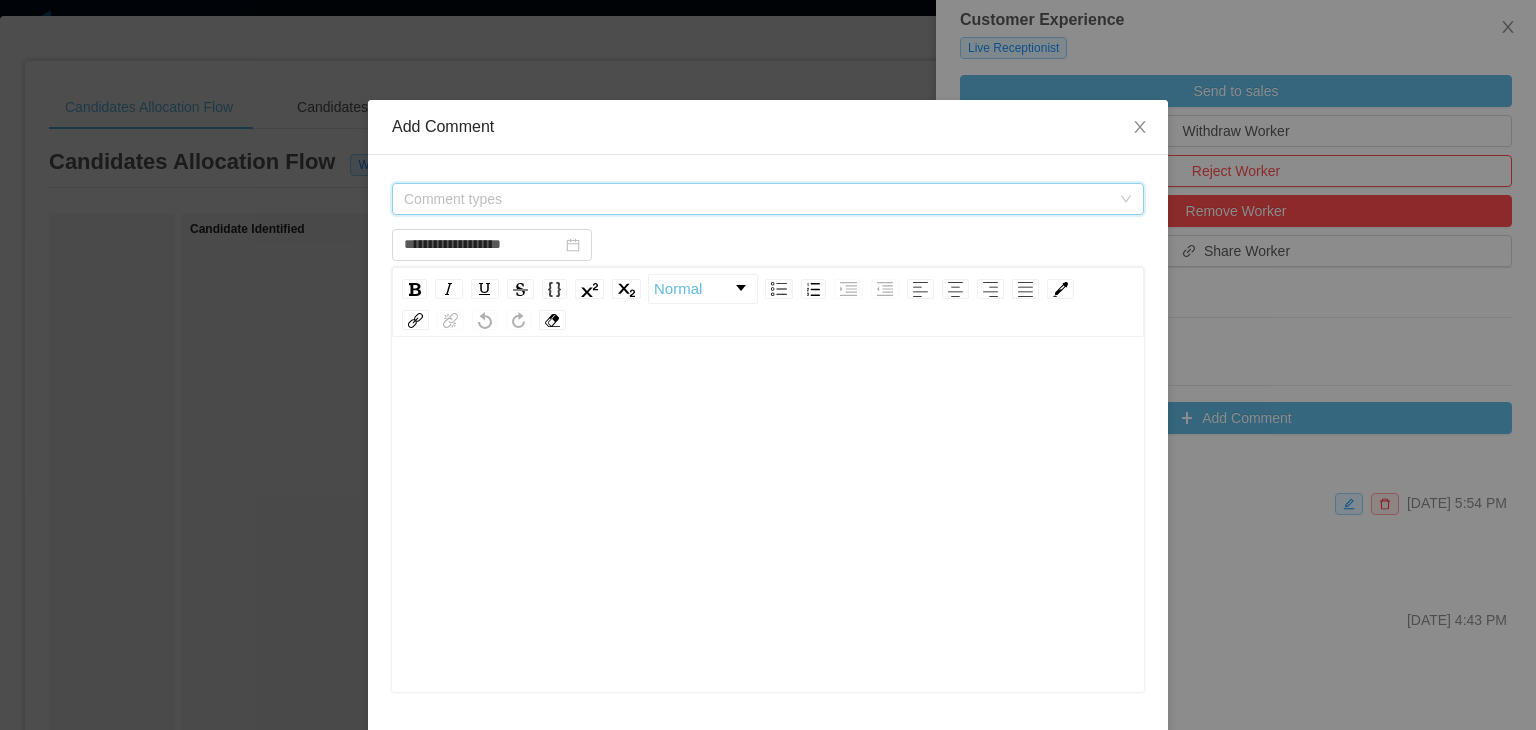 click on "Comment types" at bounding box center (757, 199) 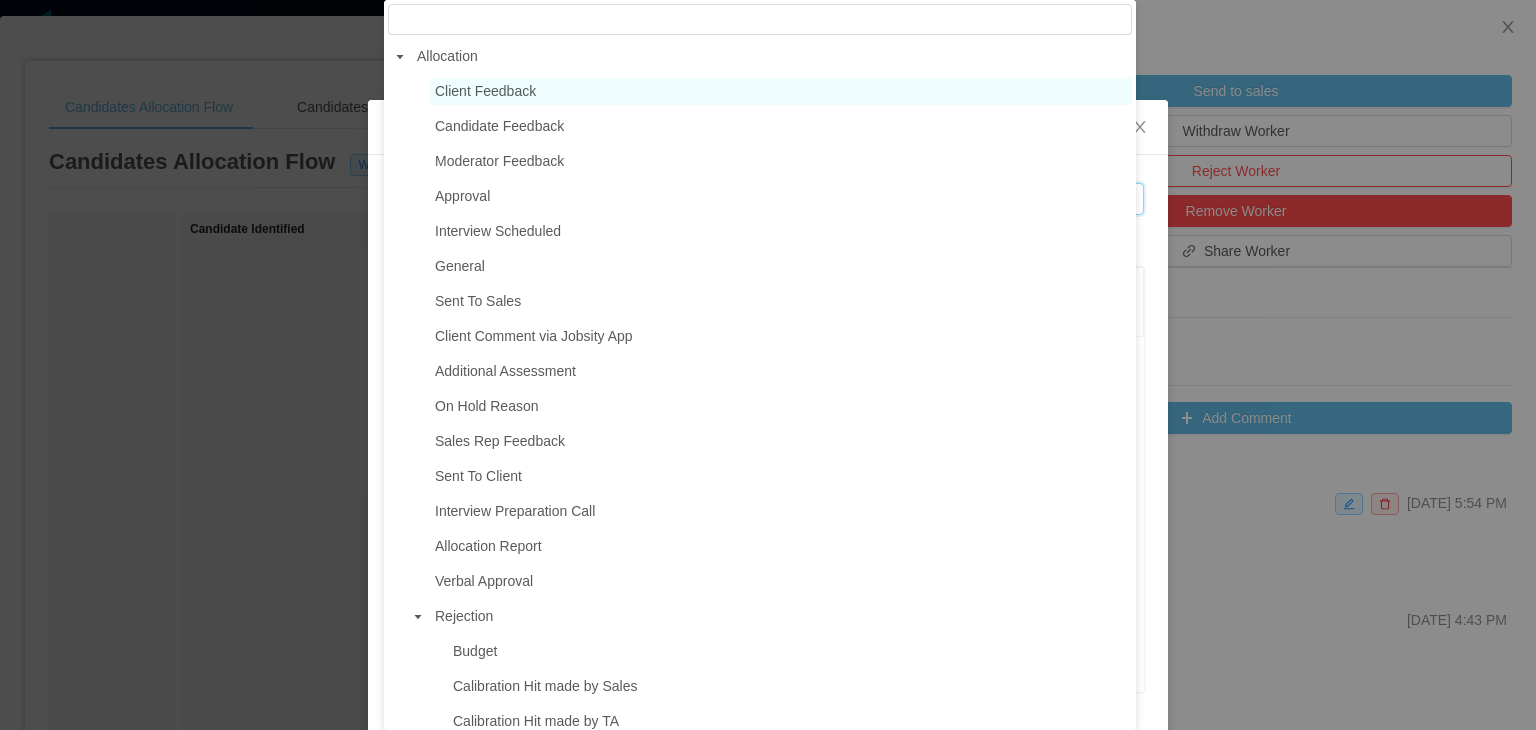 click on "Client Feedback" at bounding box center (781, 91) 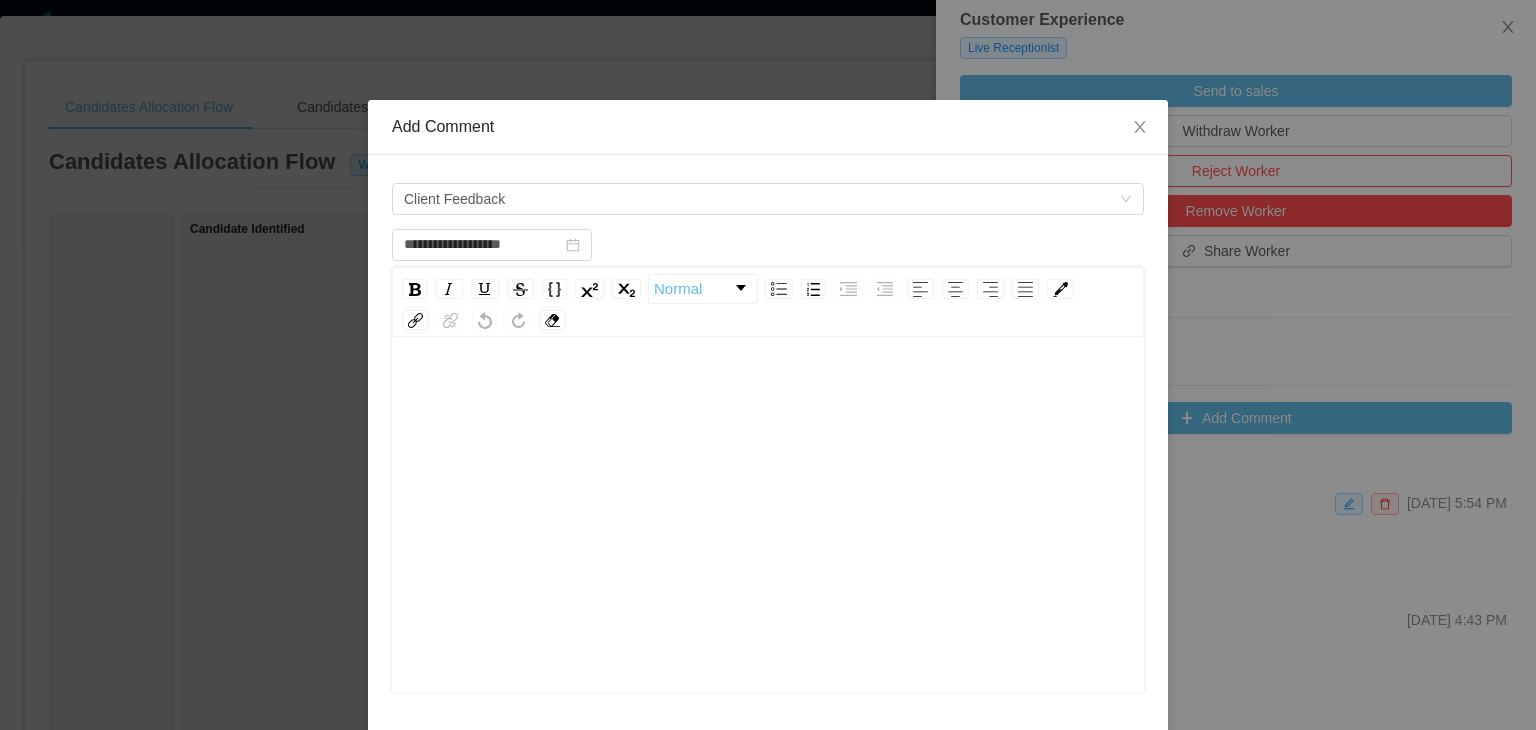 click at bounding box center [768, 391] 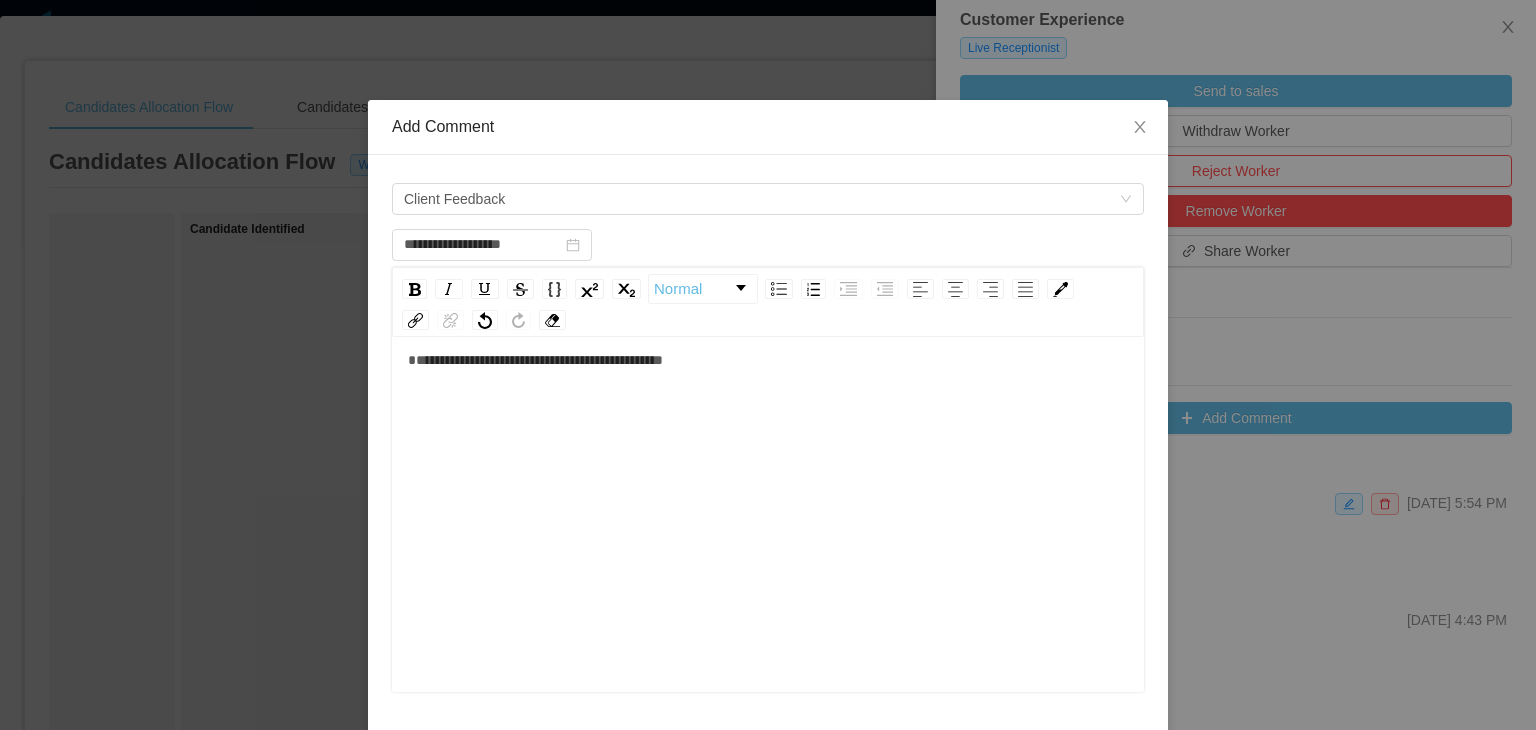 scroll, scrollTop: 44, scrollLeft: 0, axis: vertical 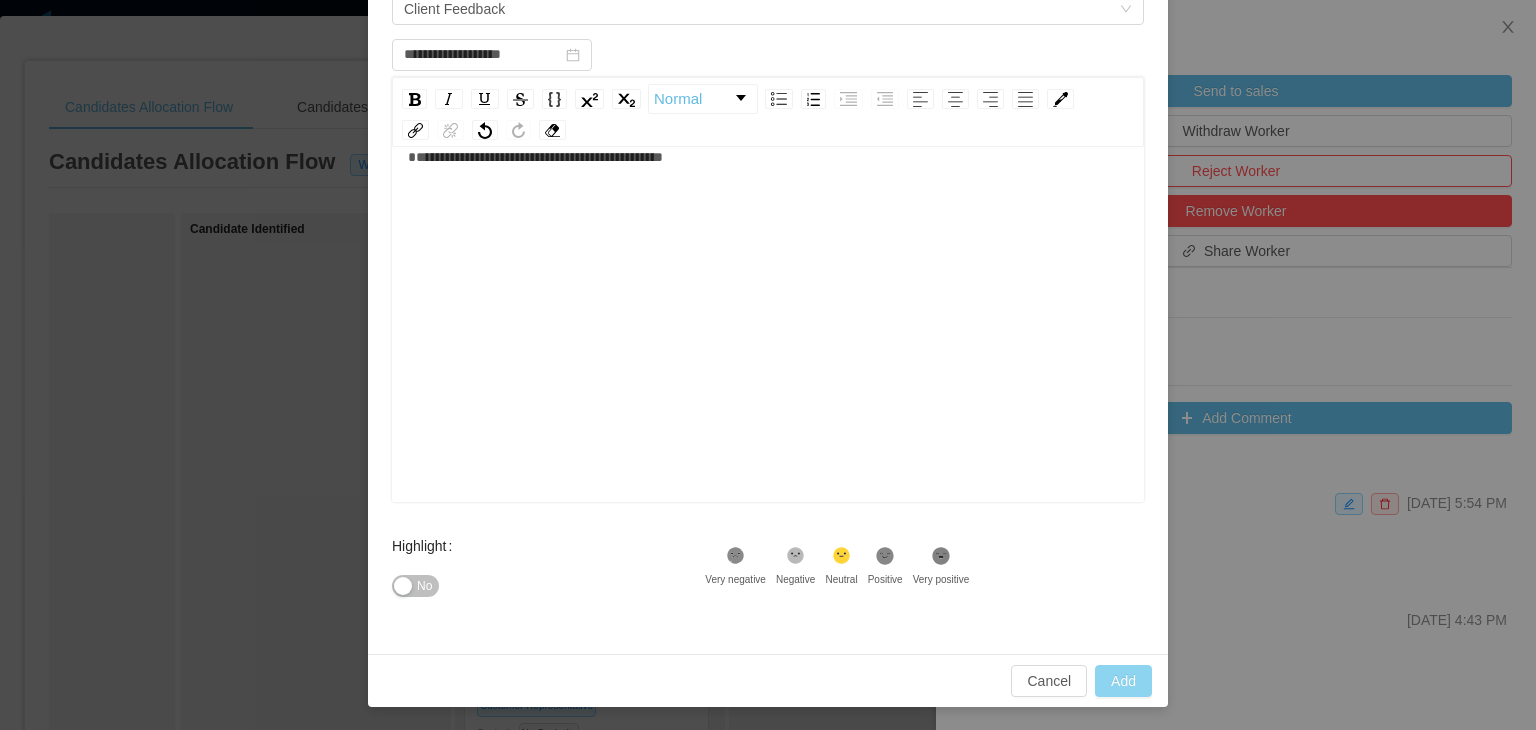 click on "Add" at bounding box center (1123, 681) 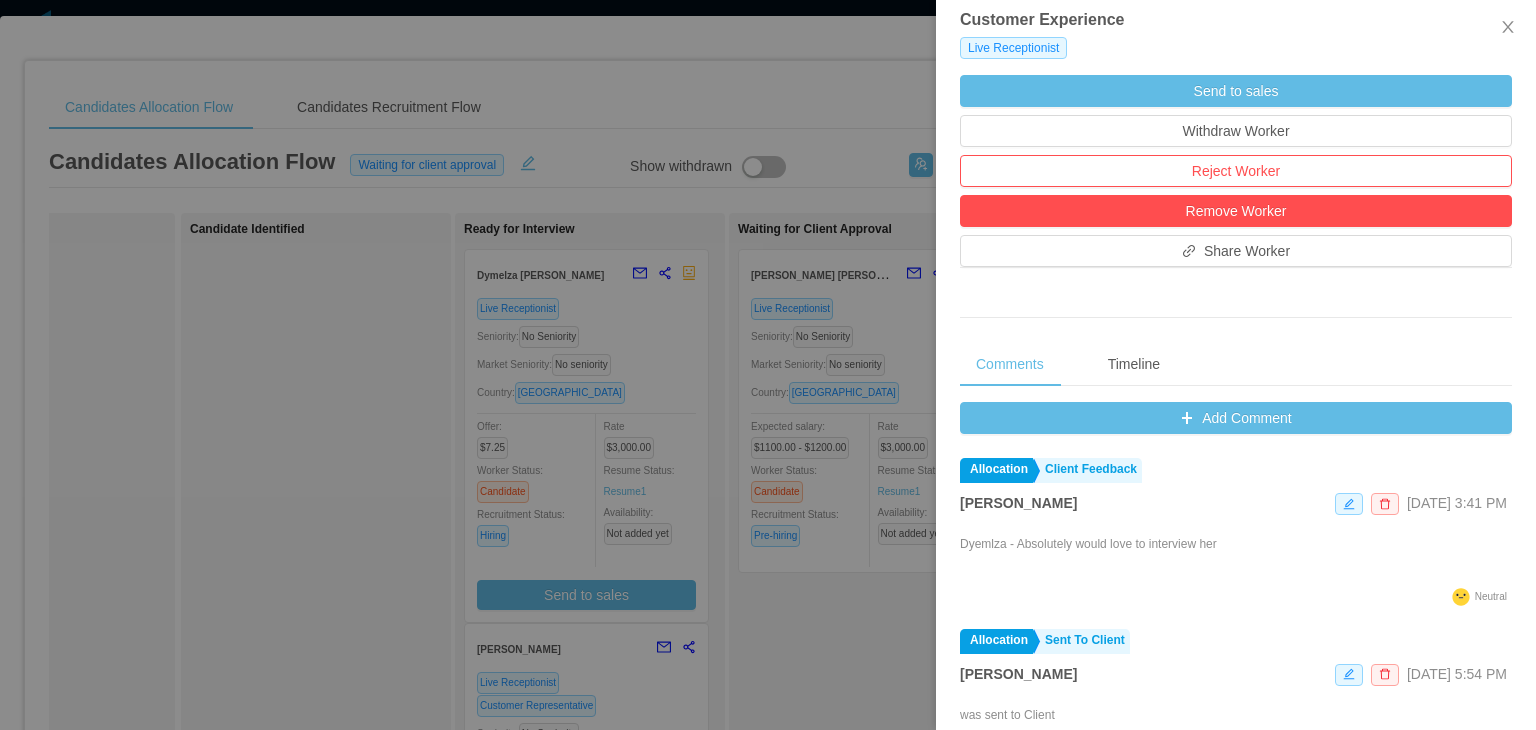 click at bounding box center [768, 365] 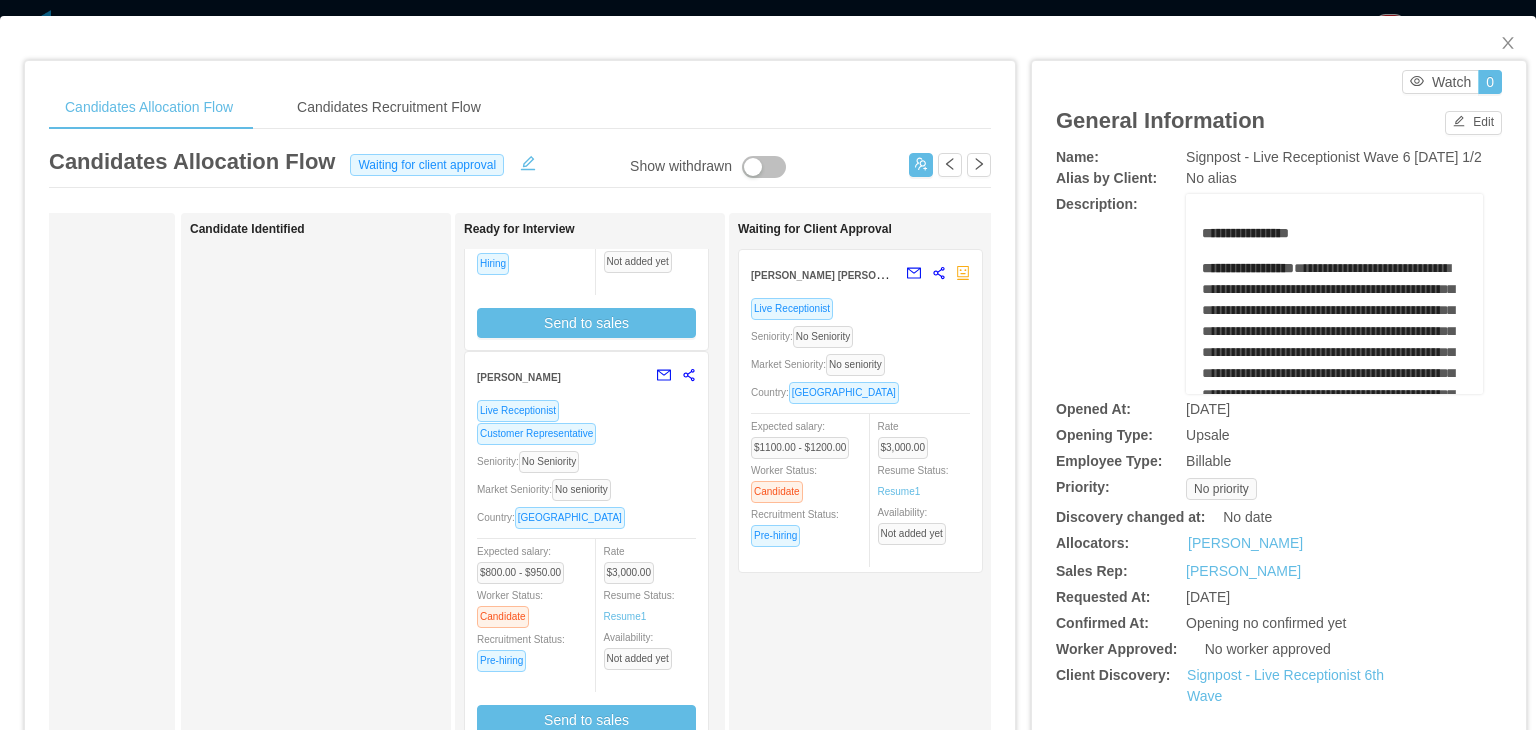scroll, scrollTop: 352, scrollLeft: 0, axis: vertical 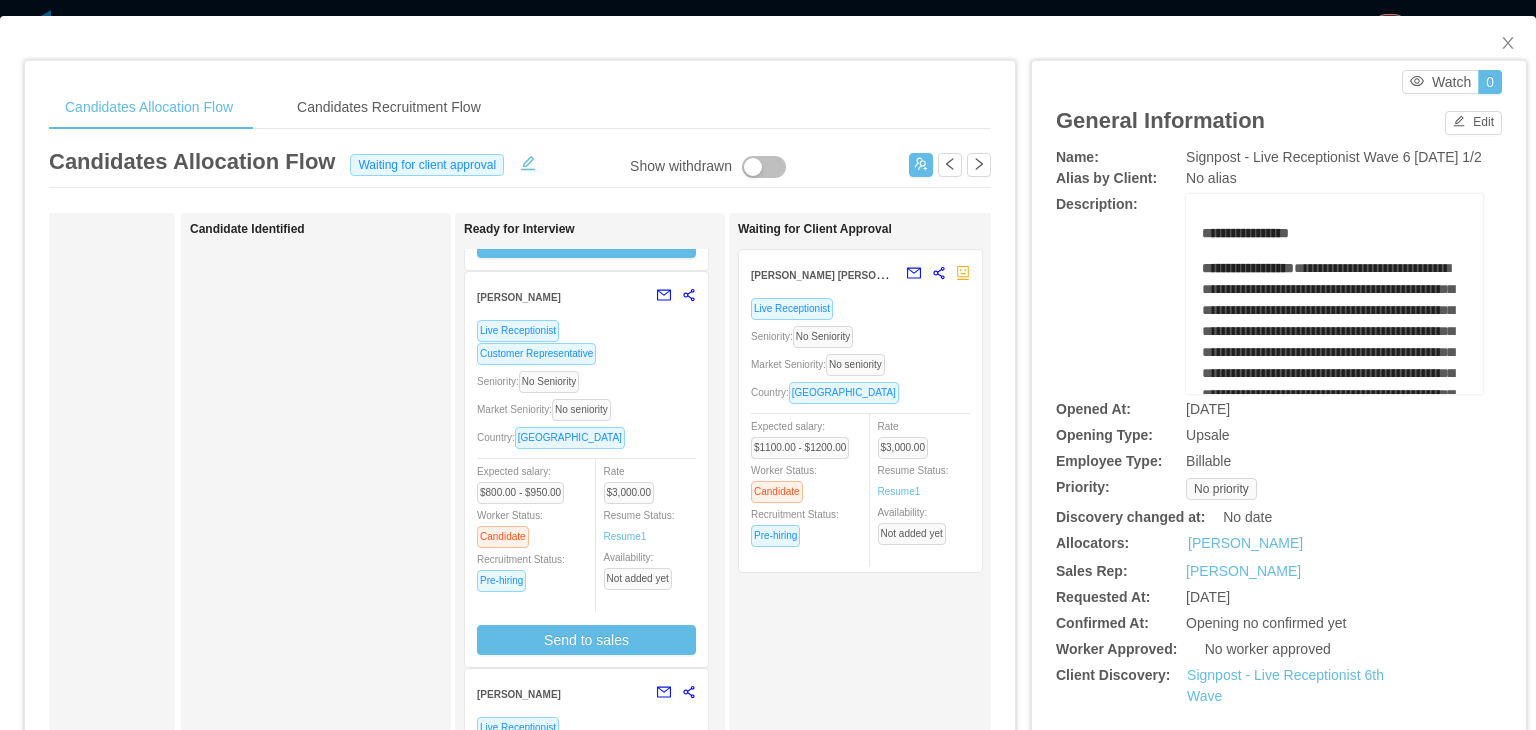 click on "Seniority:   No Seniority" at bounding box center (586, 381) 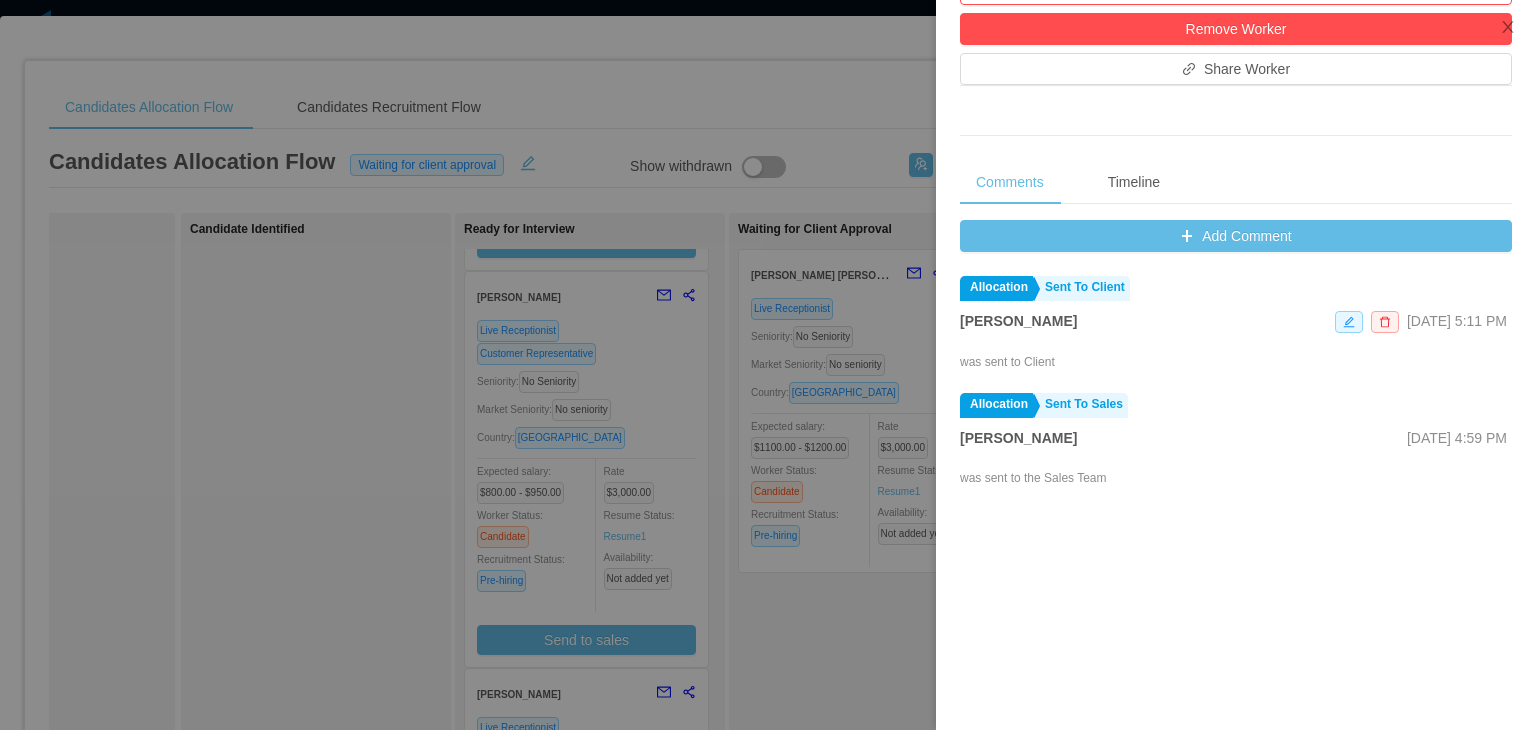 scroll, scrollTop: 684, scrollLeft: 0, axis: vertical 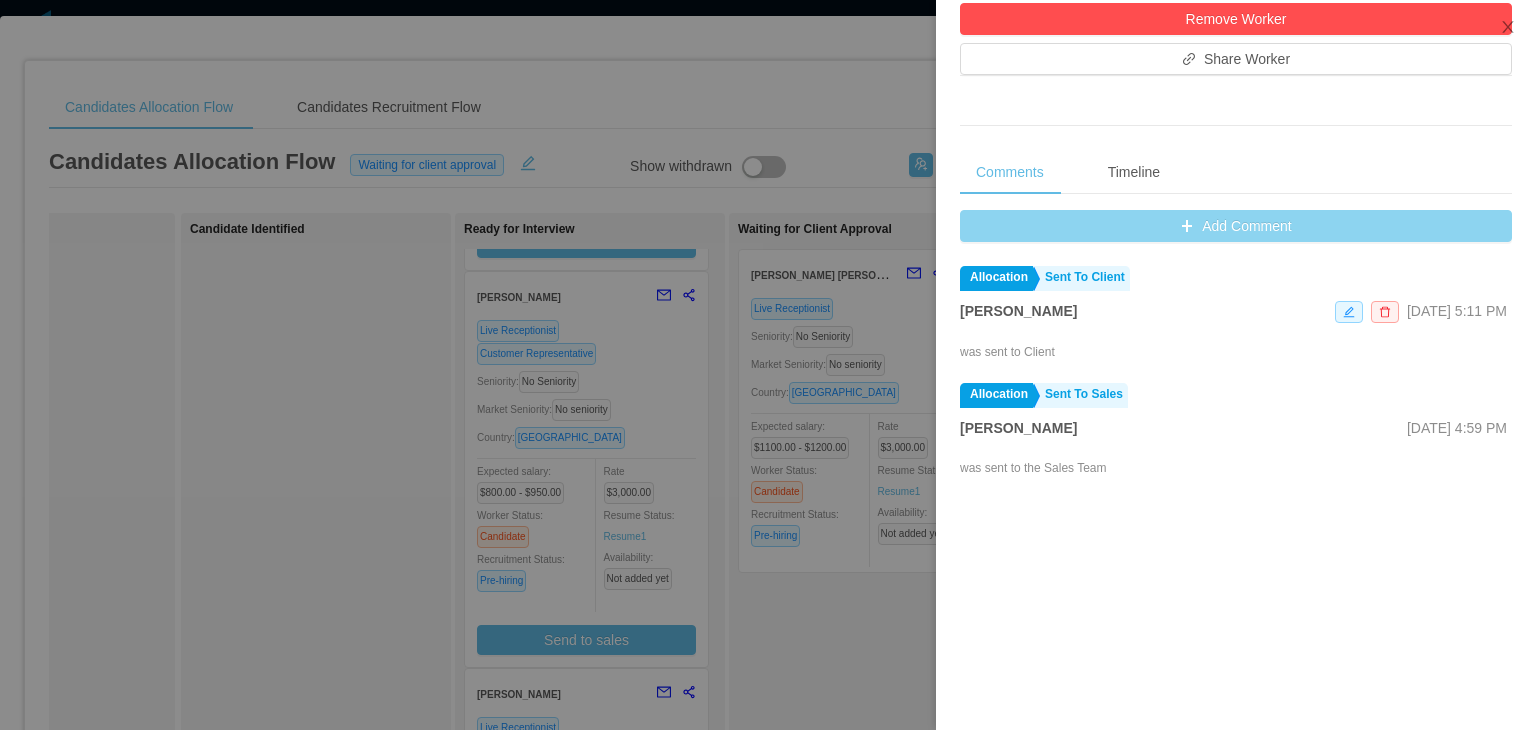 click on "Add Comment" at bounding box center (1236, 226) 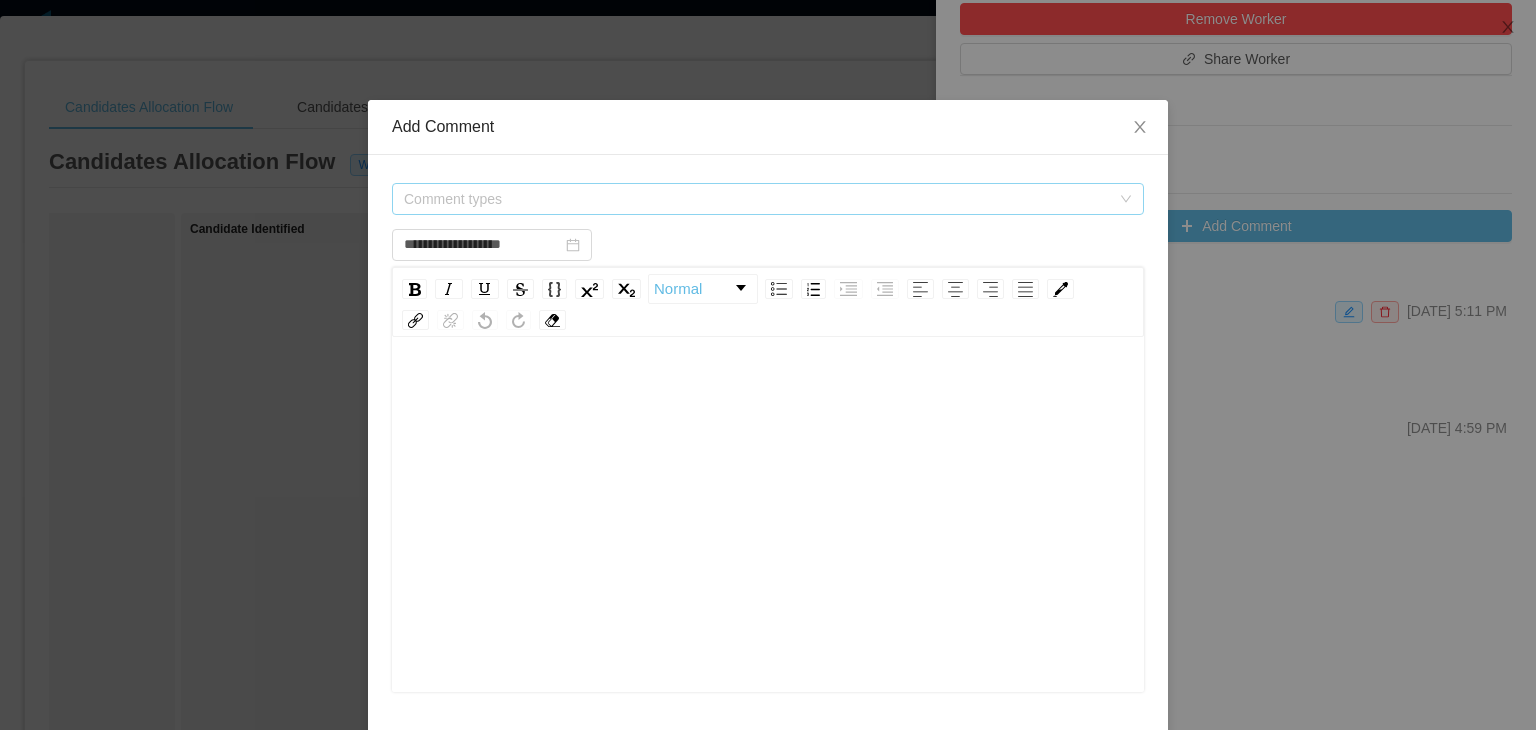 click on "Comment types" at bounding box center (757, 199) 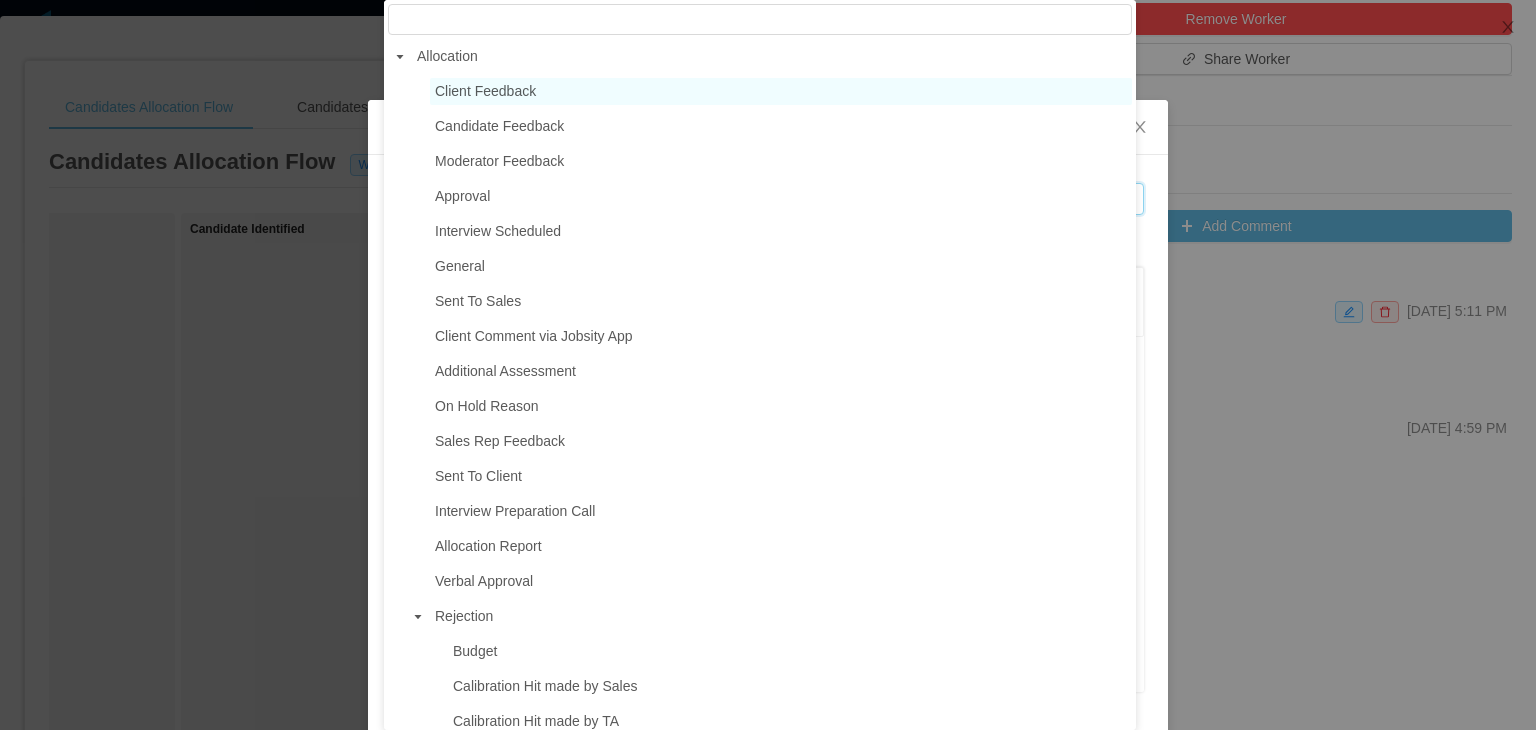 click on "Client Feedback" at bounding box center (781, 91) 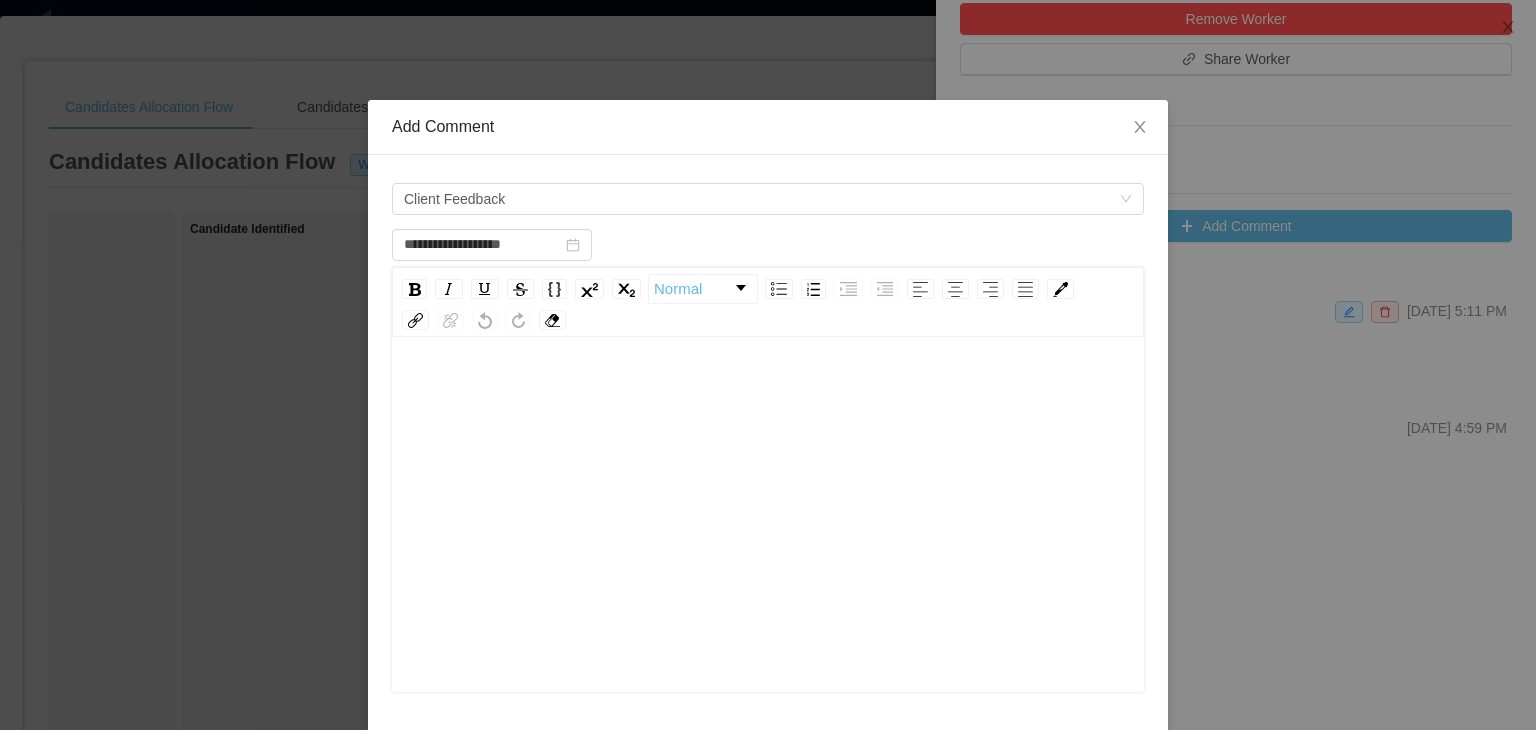 click at bounding box center [768, 391] 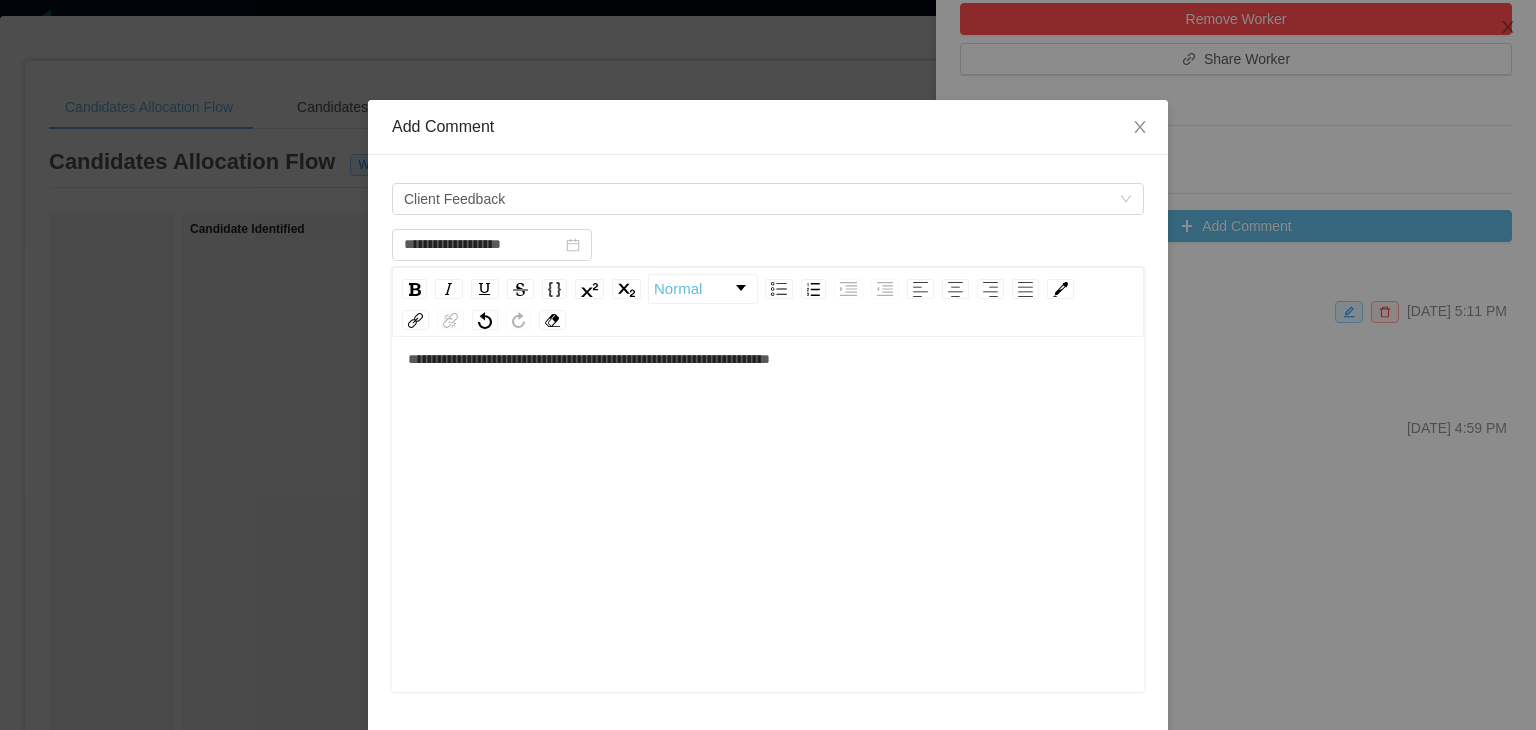 scroll, scrollTop: 44, scrollLeft: 0, axis: vertical 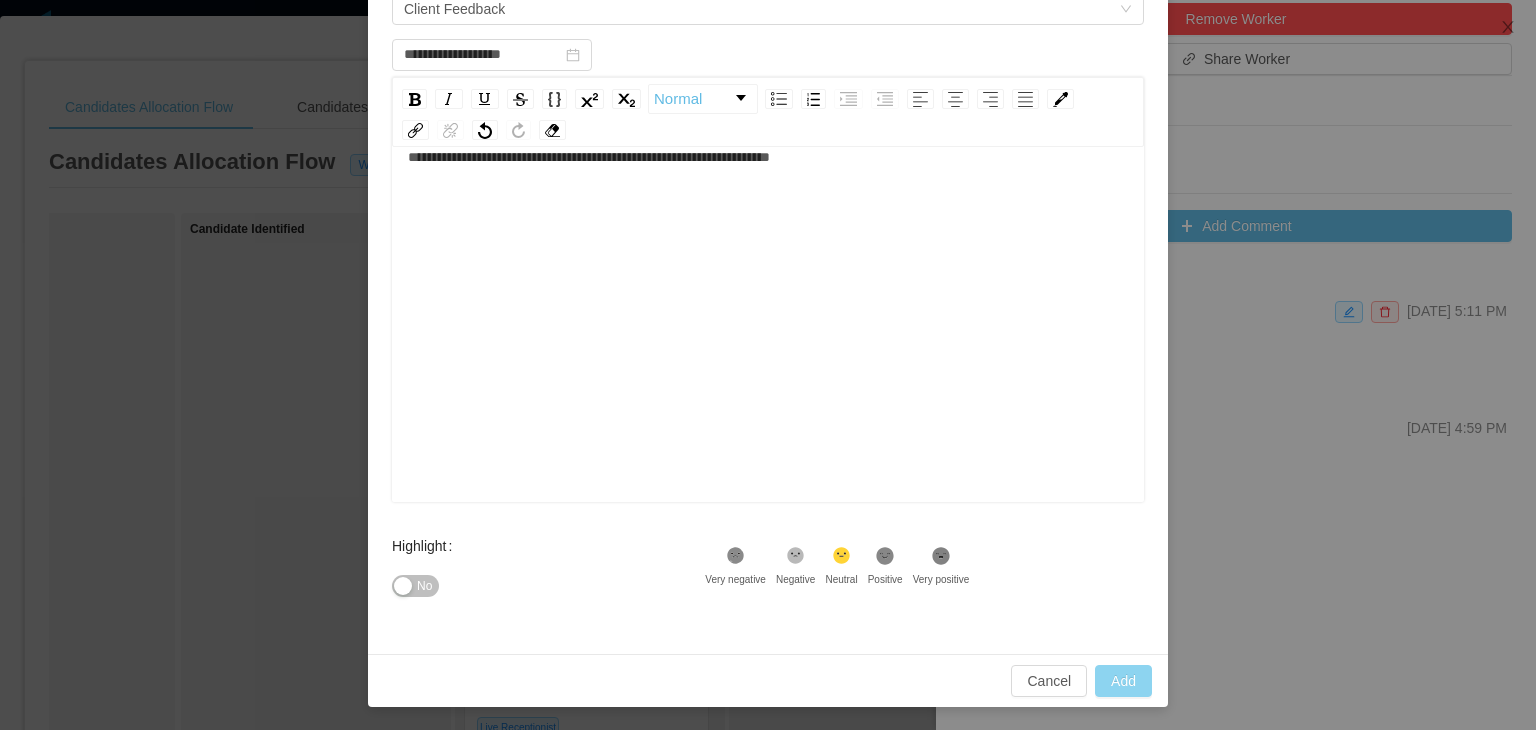 click on "Add" at bounding box center [1123, 681] 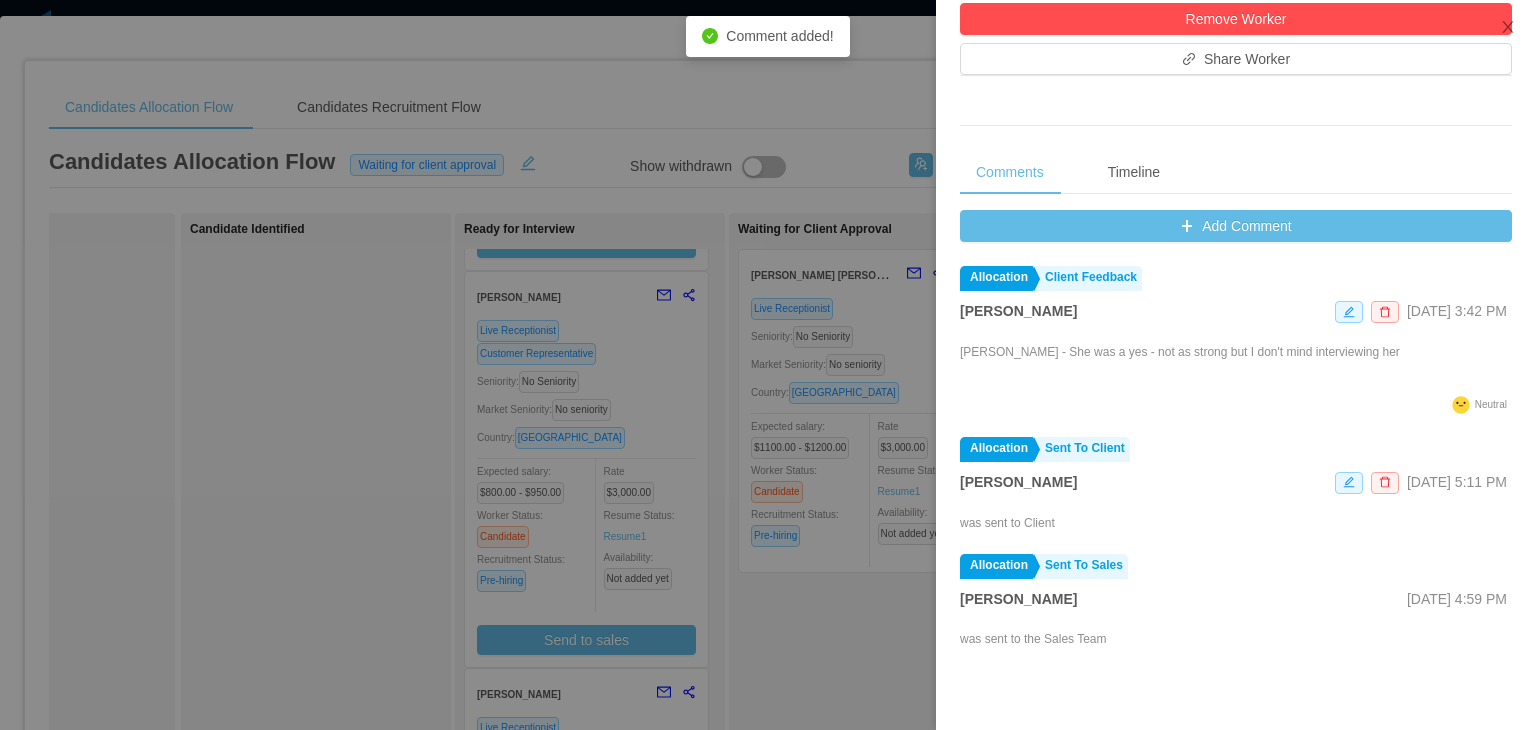 click at bounding box center (768, 365) 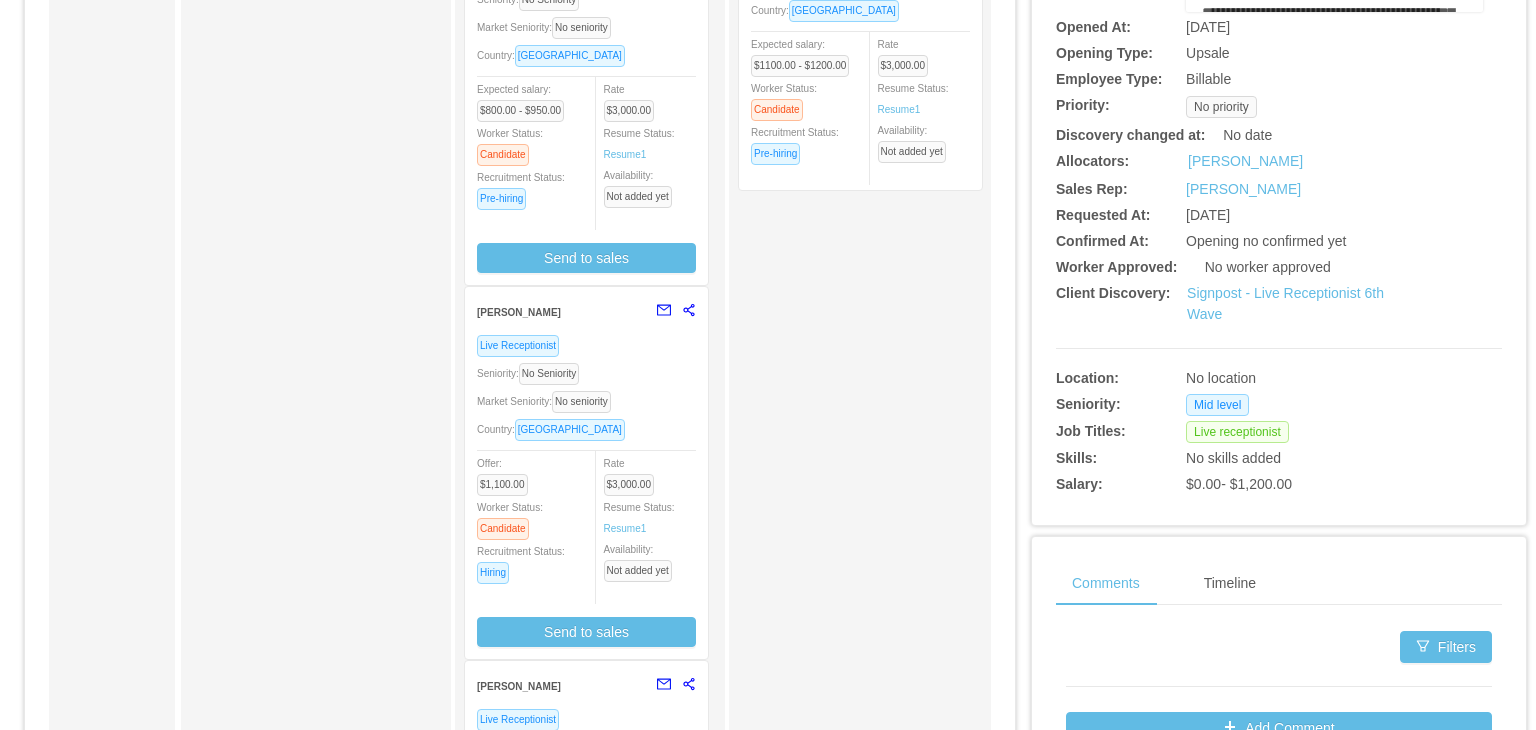 scroll, scrollTop: 384, scrollLeft: 0, axis: vertical 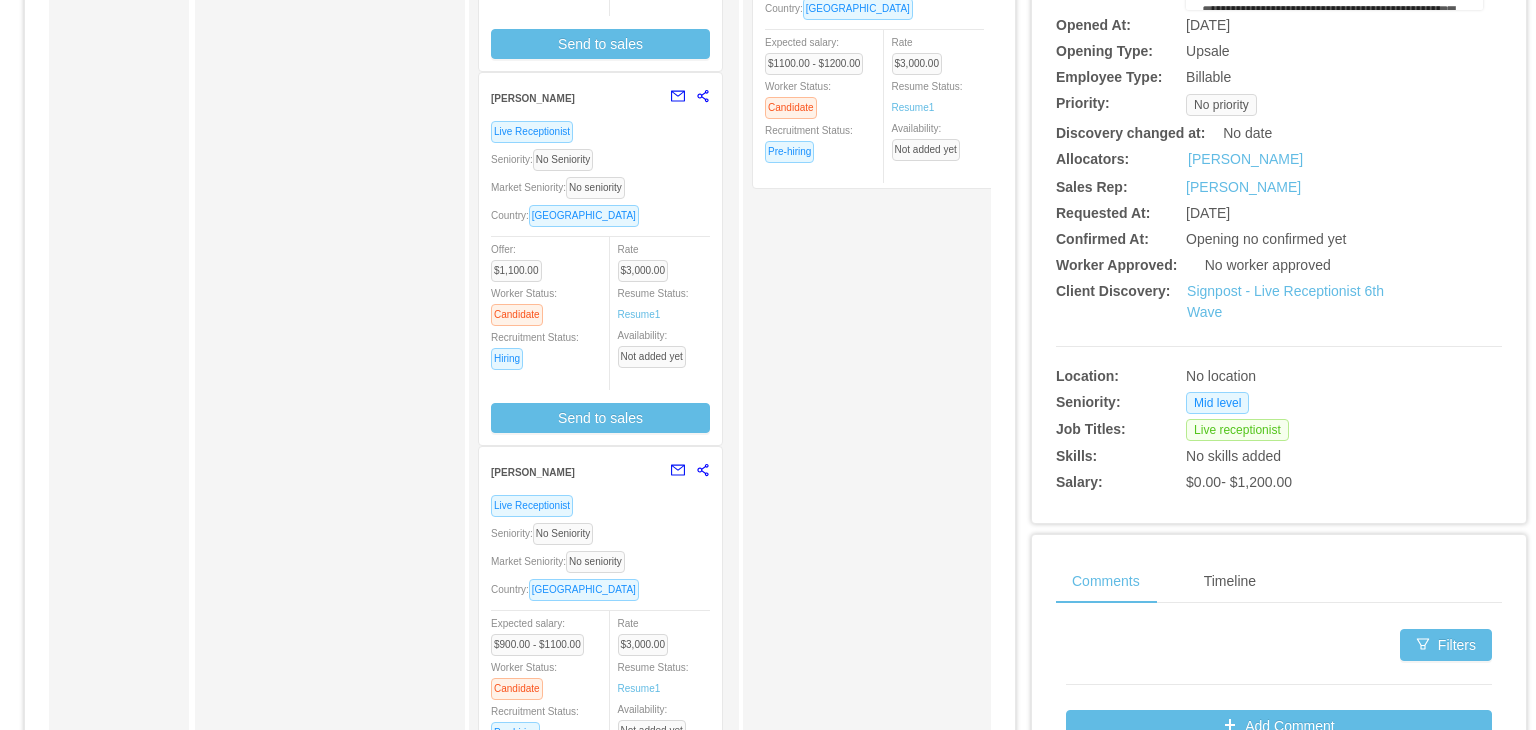 click on "Market Seniority:   No seniority" at bounding box center (600, 561) 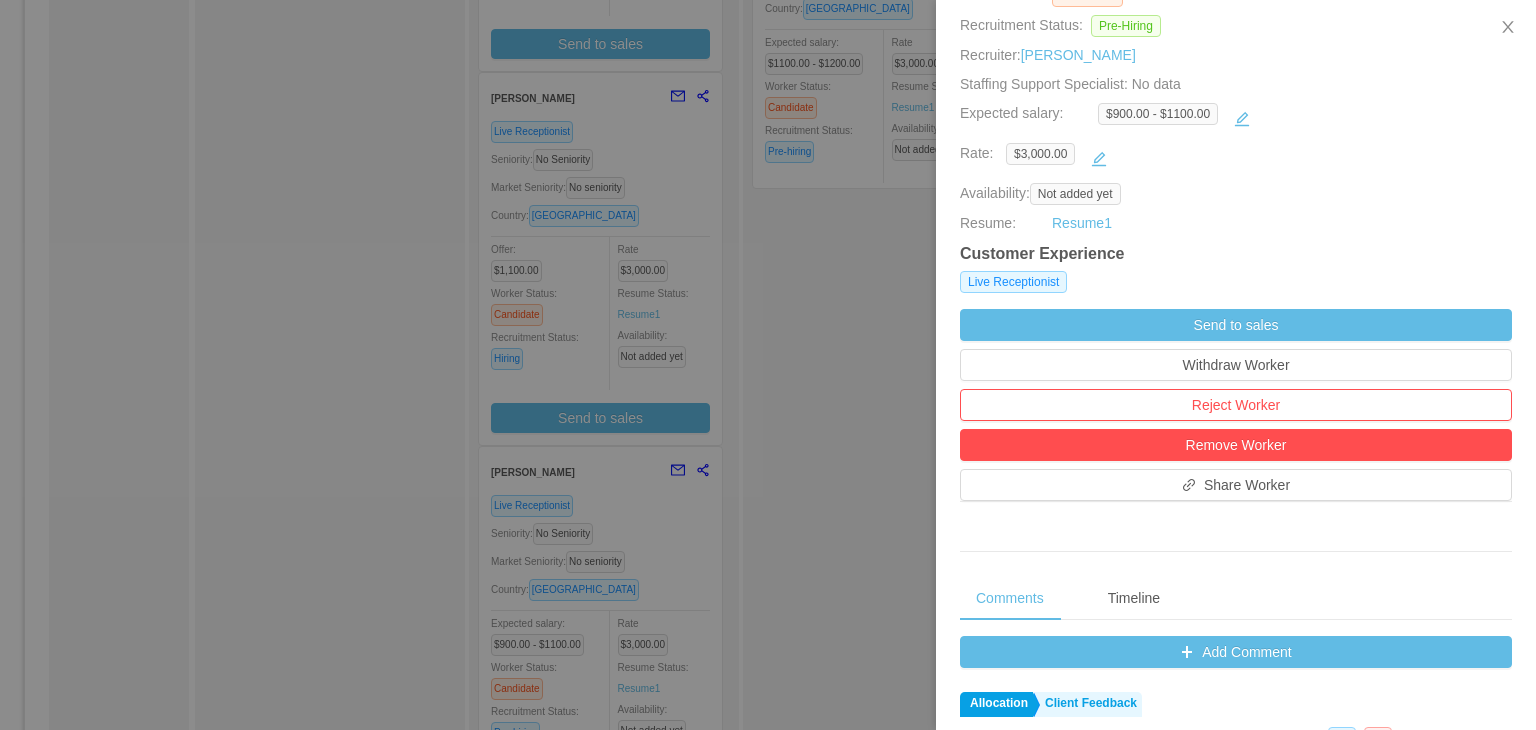 scroll, scrollTop: 0, scrollLeft: 0, axis: both 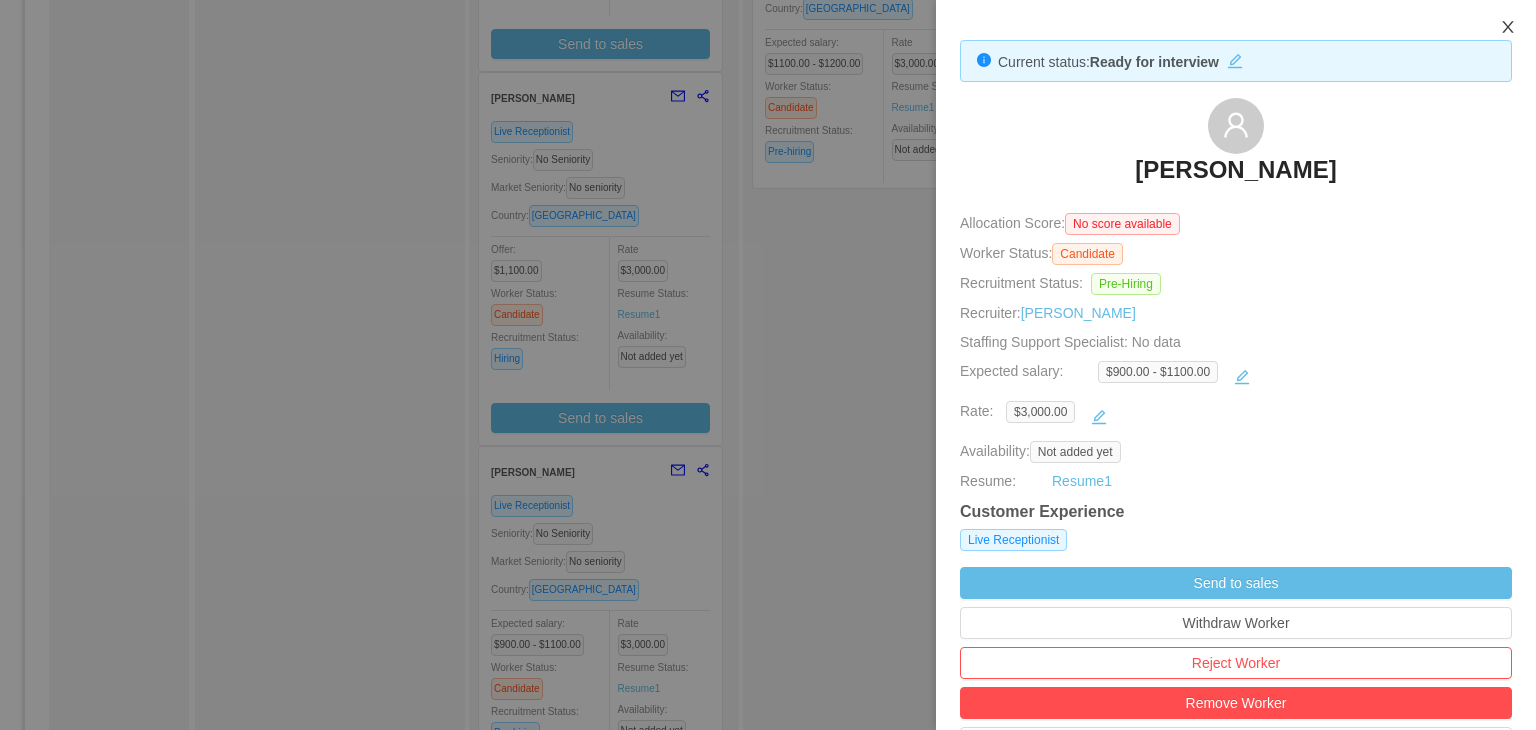 click 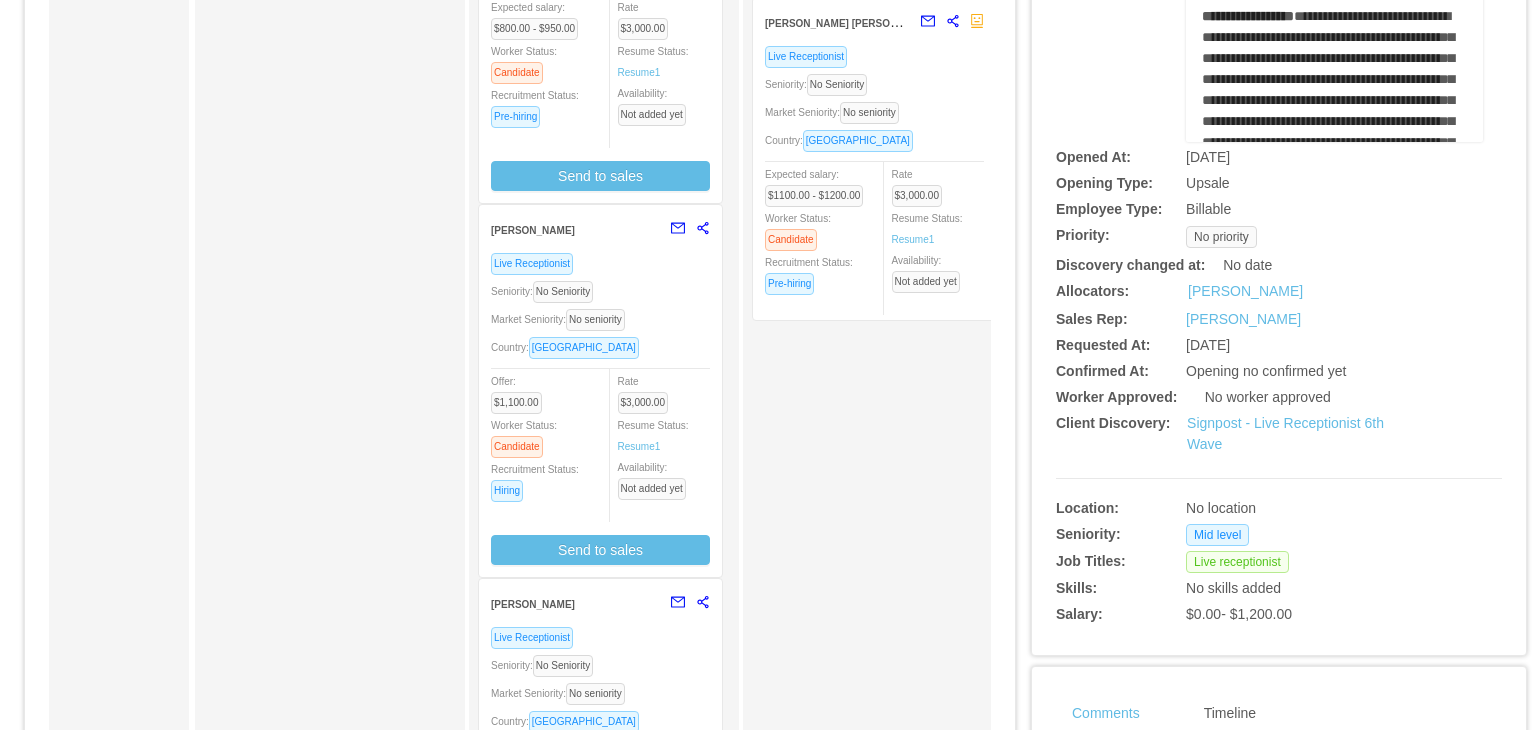 scroll, scrollTop: 251, scrollLeft: 0, axis: vertical 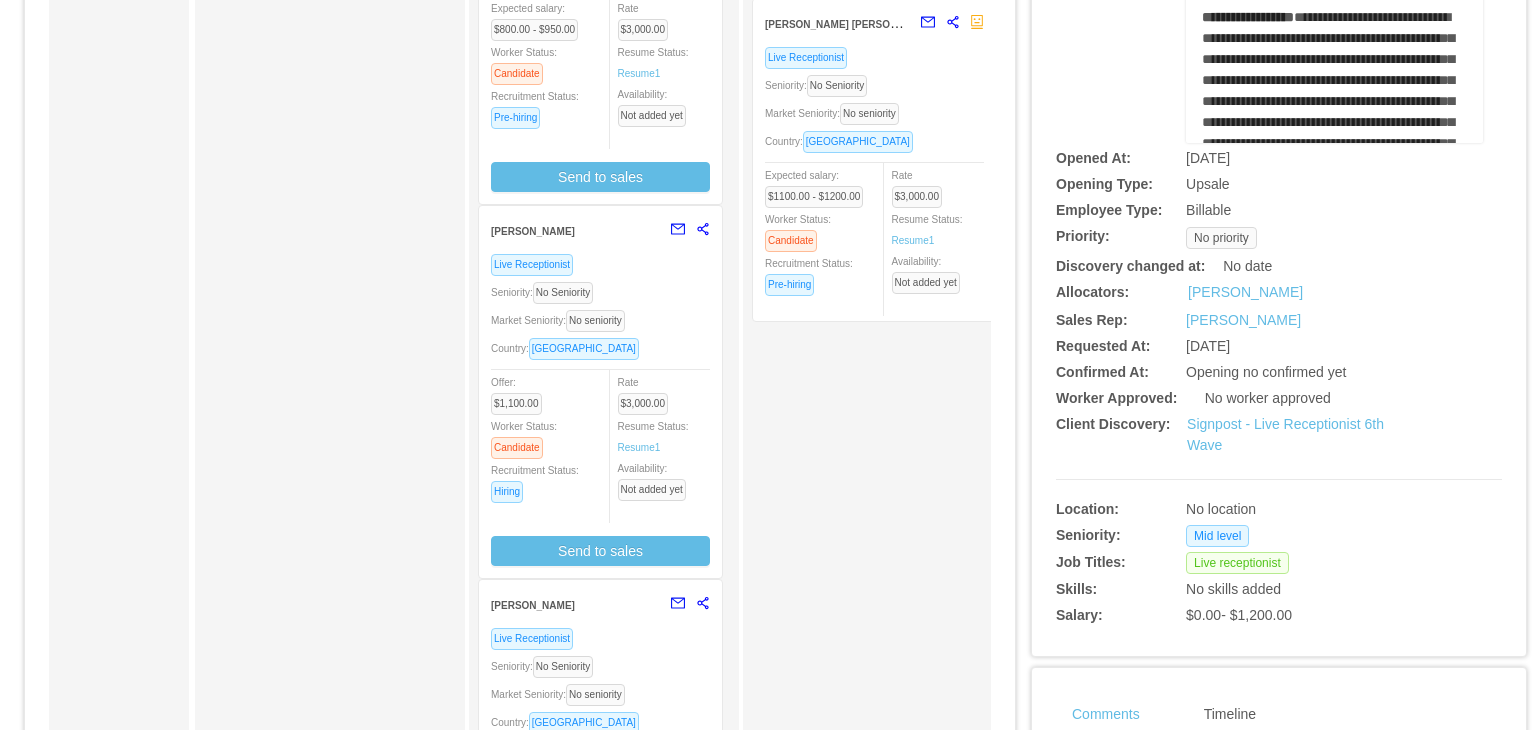 click on "Seniority:   No Seniority" at bounding box center (600, 292) 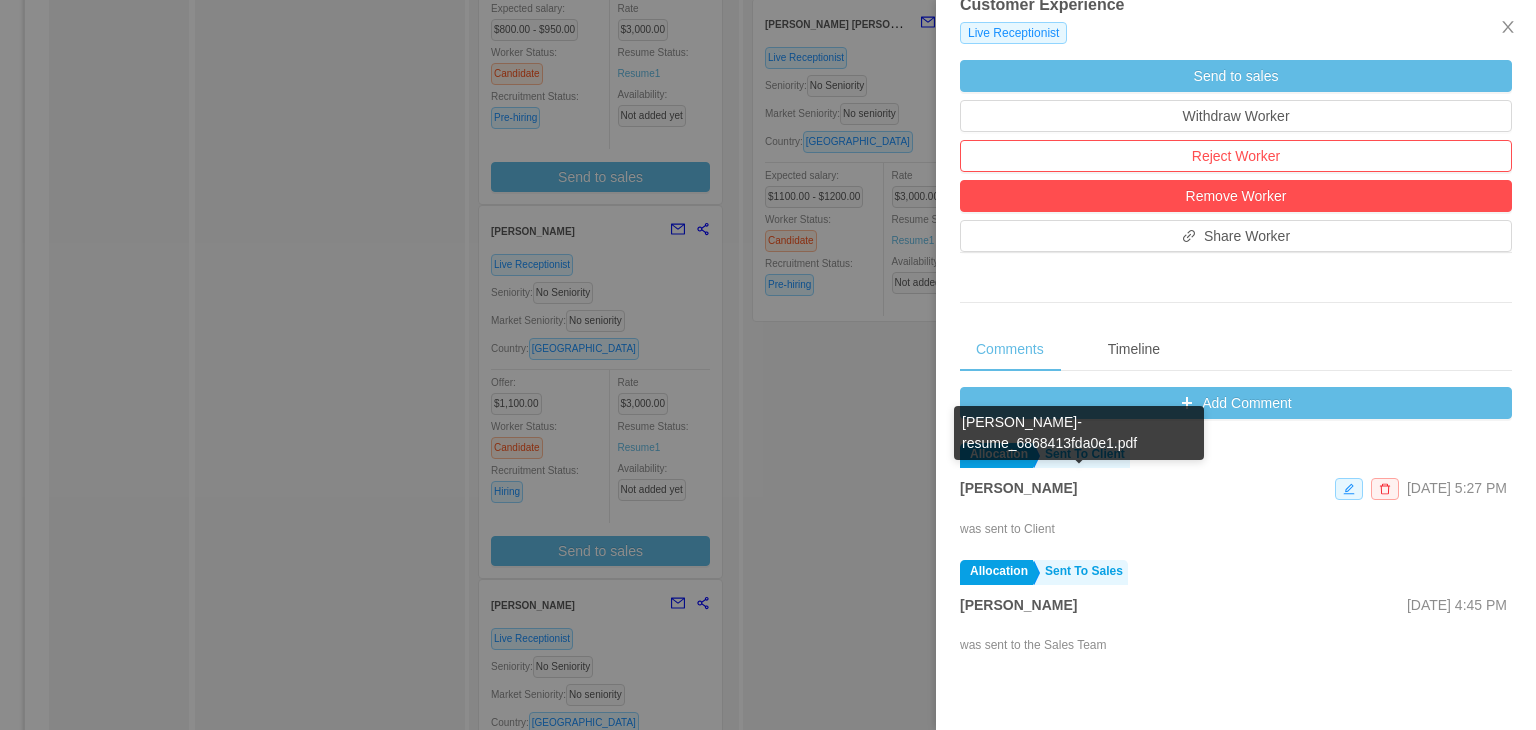 scroll, scrollTop: 508, scrollLeft: 0, axis: vertical 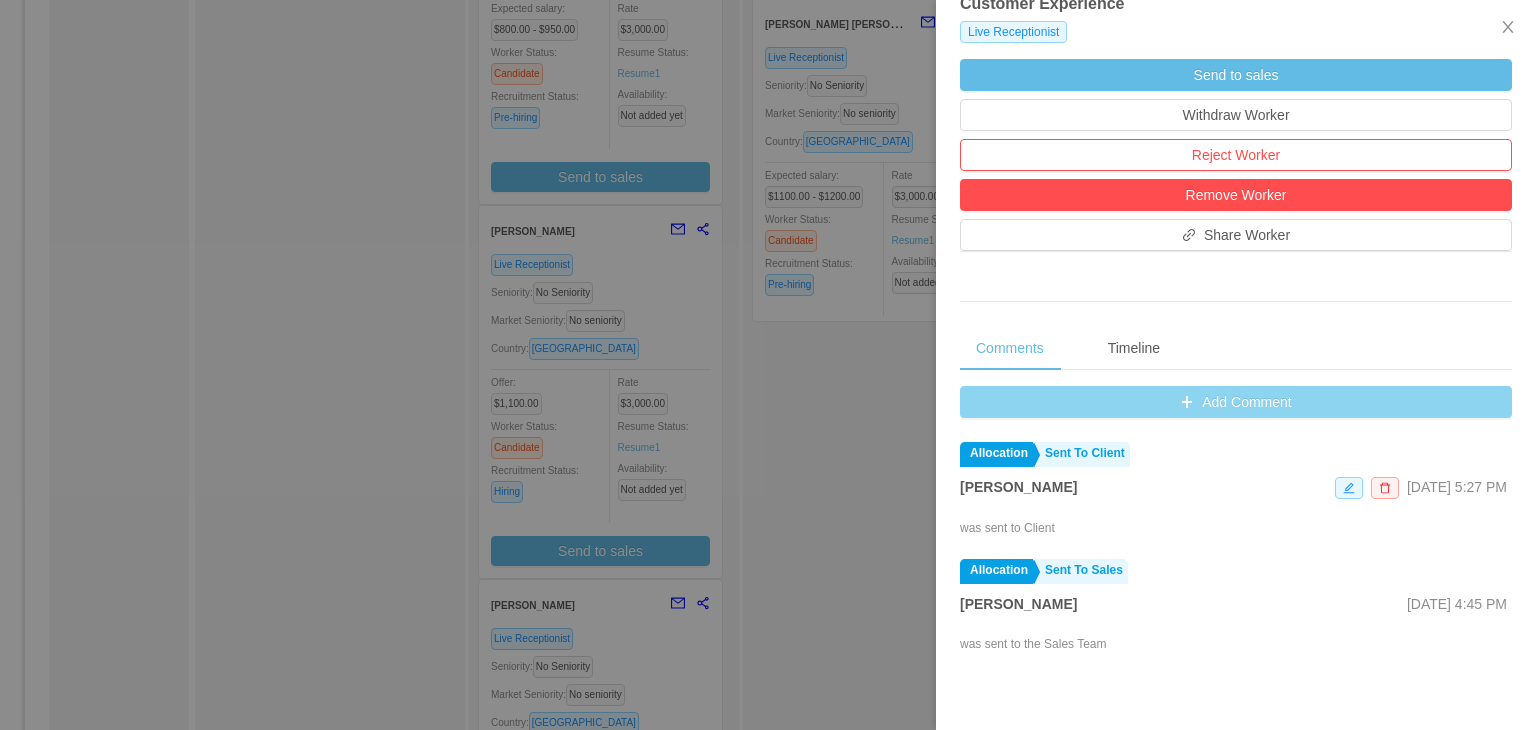 click on "Add Comment" at bounding box center [1236, 402] 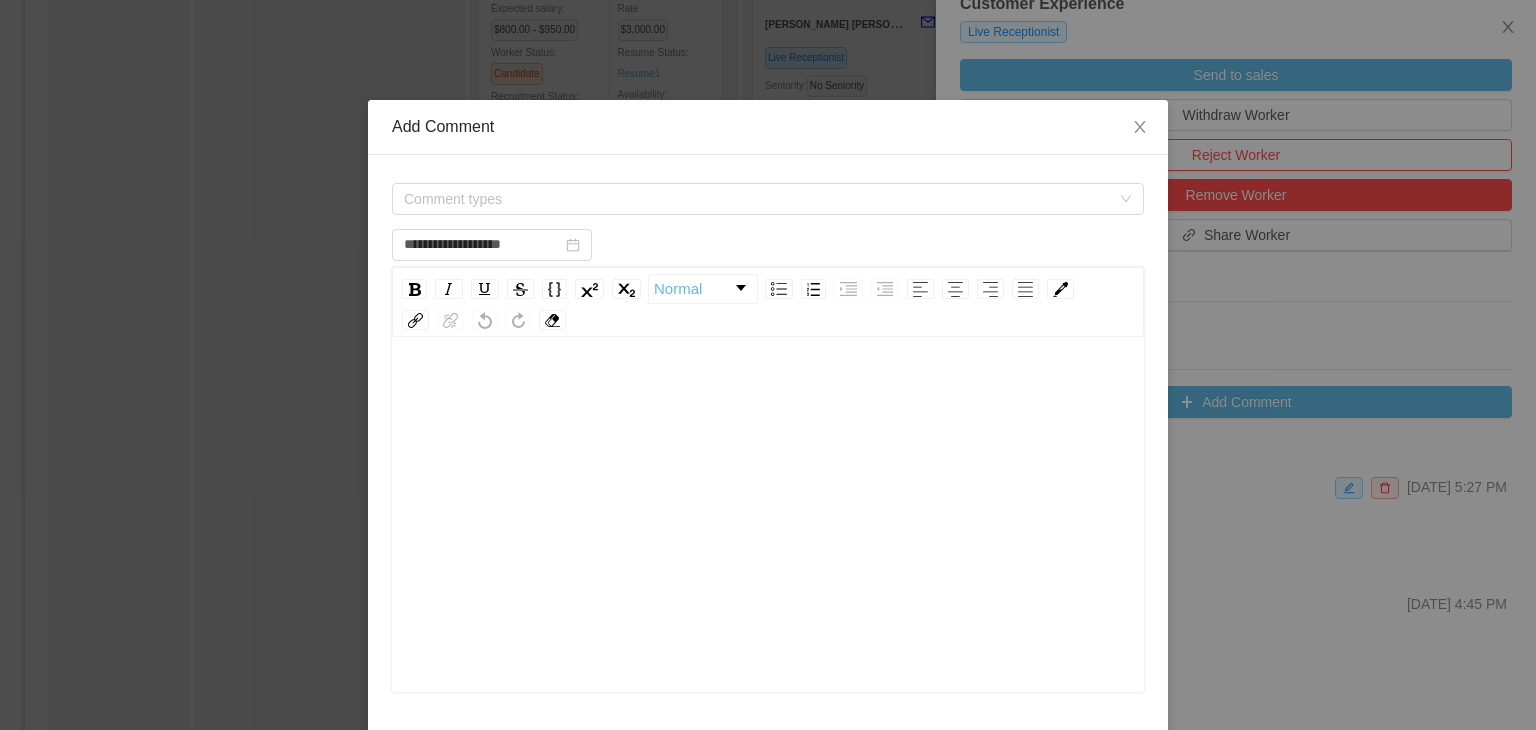 type on "**********" 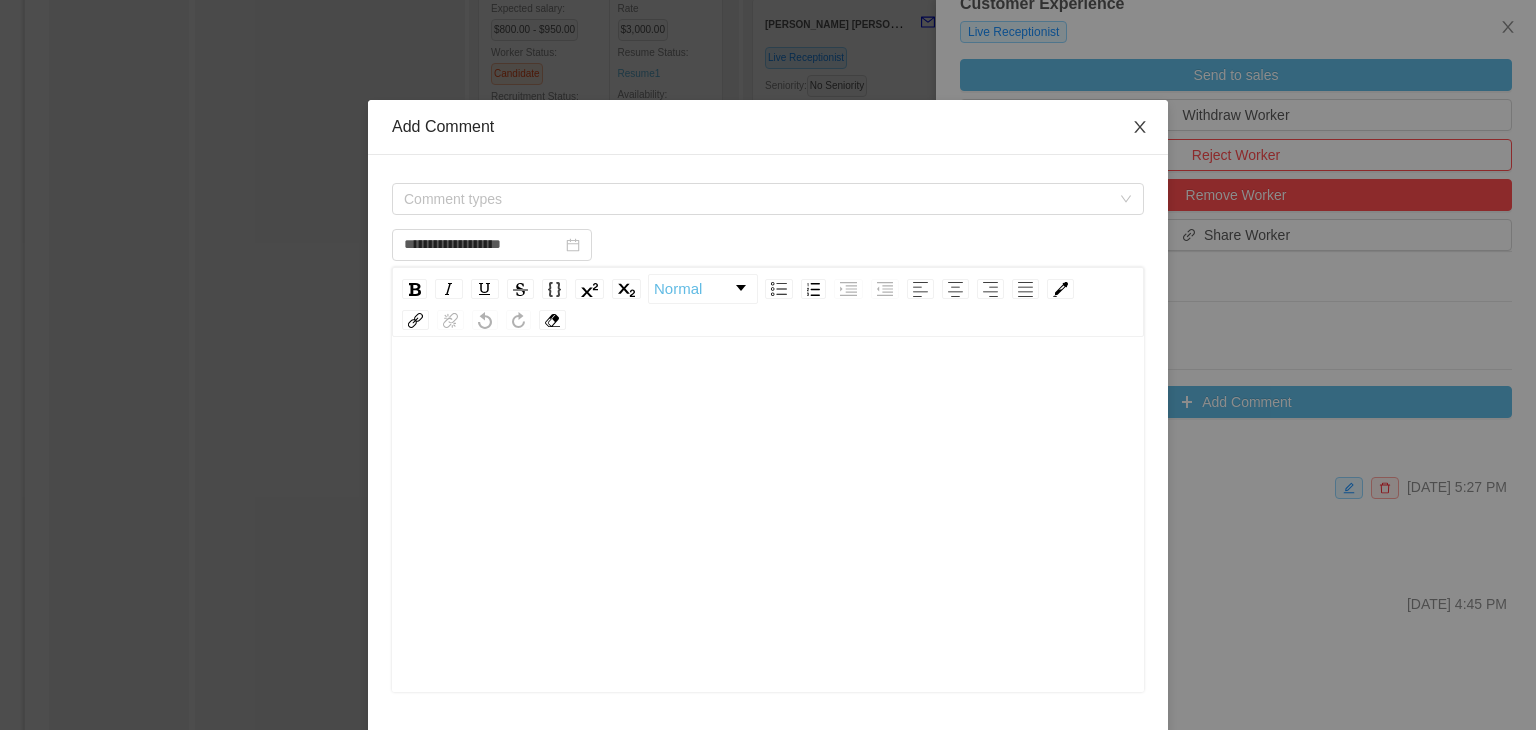 click 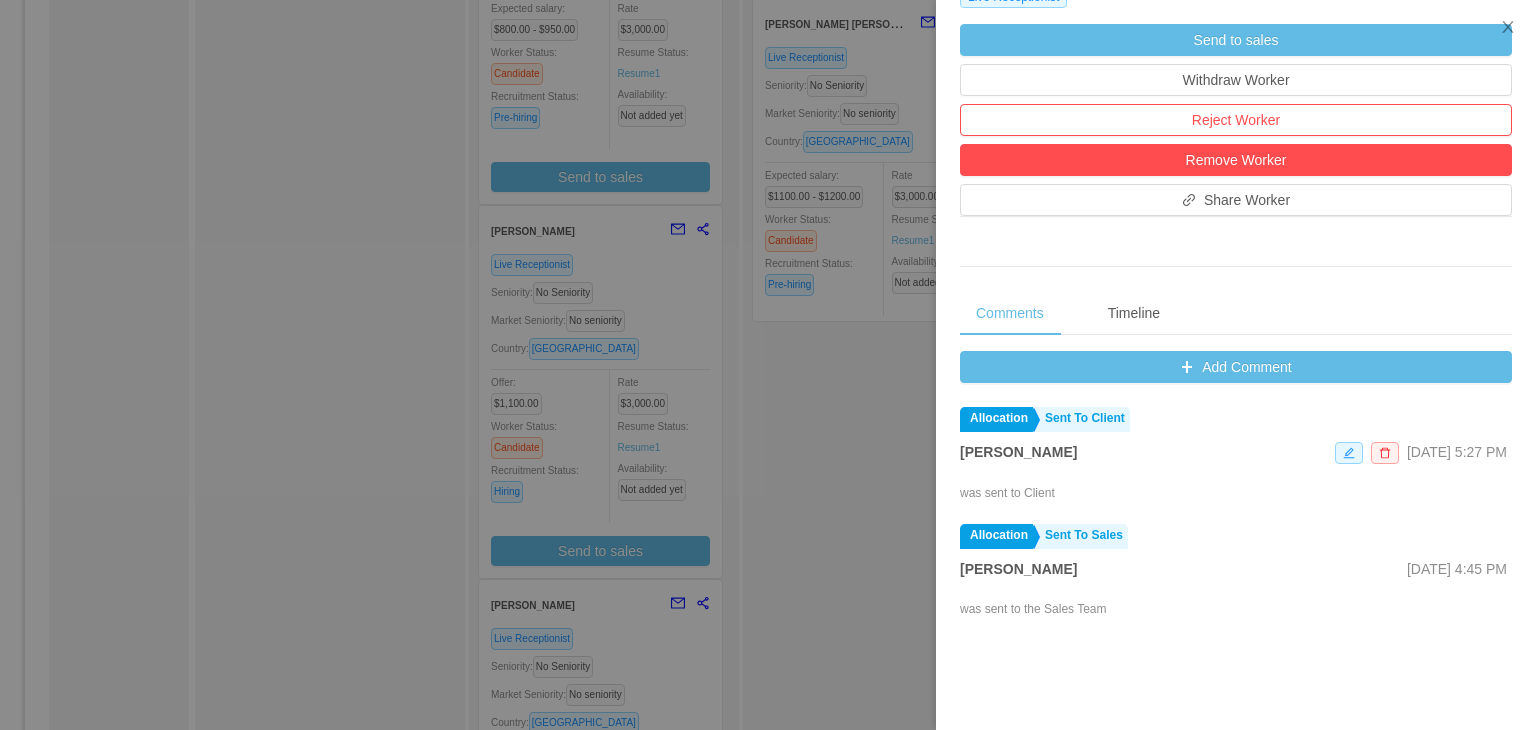 scroll, scrollTop: 544, scrollLeft: 0, axis: vertical 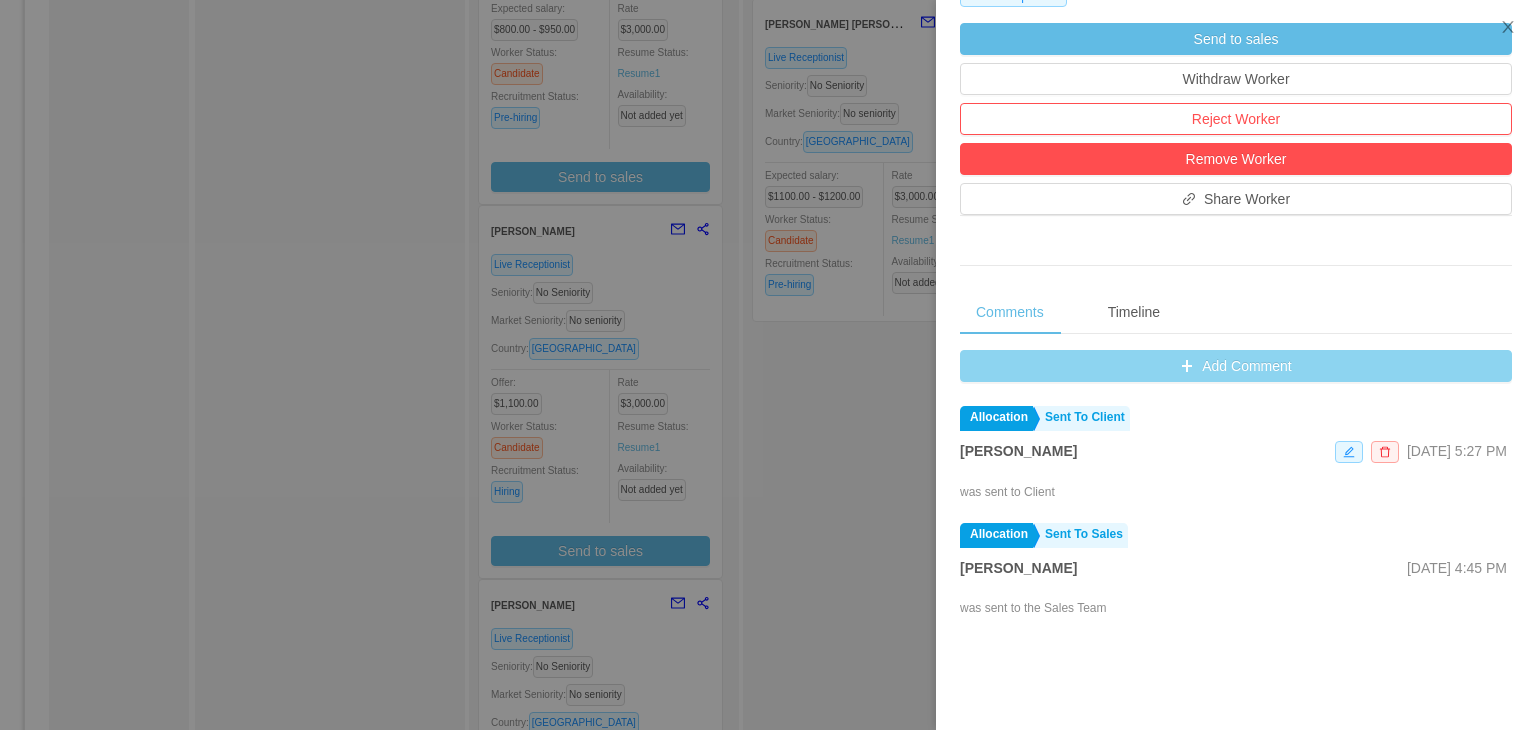 click on "Add Comment" at bounding box center (1236, 366) 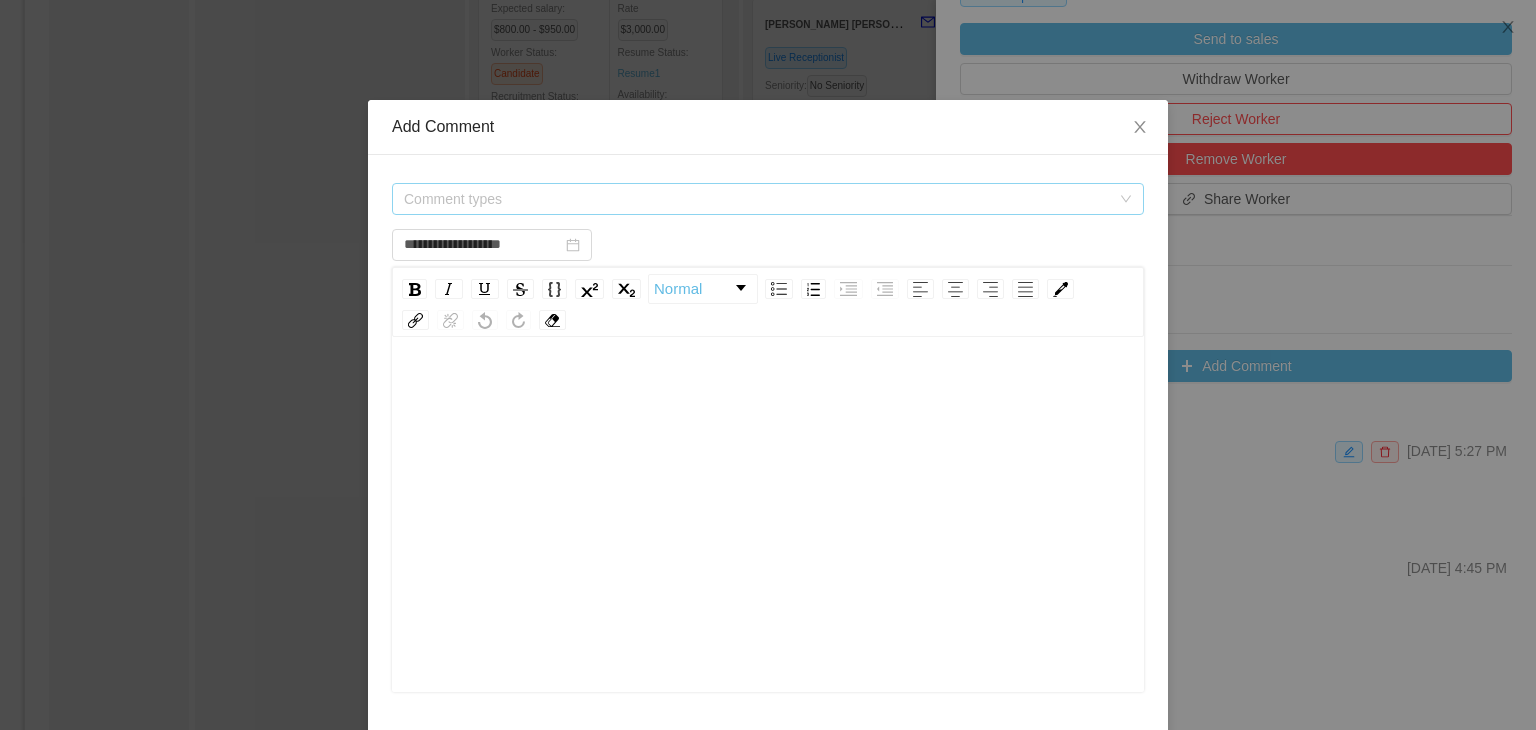 click on "Comment types" at bounding box center [757, 199] 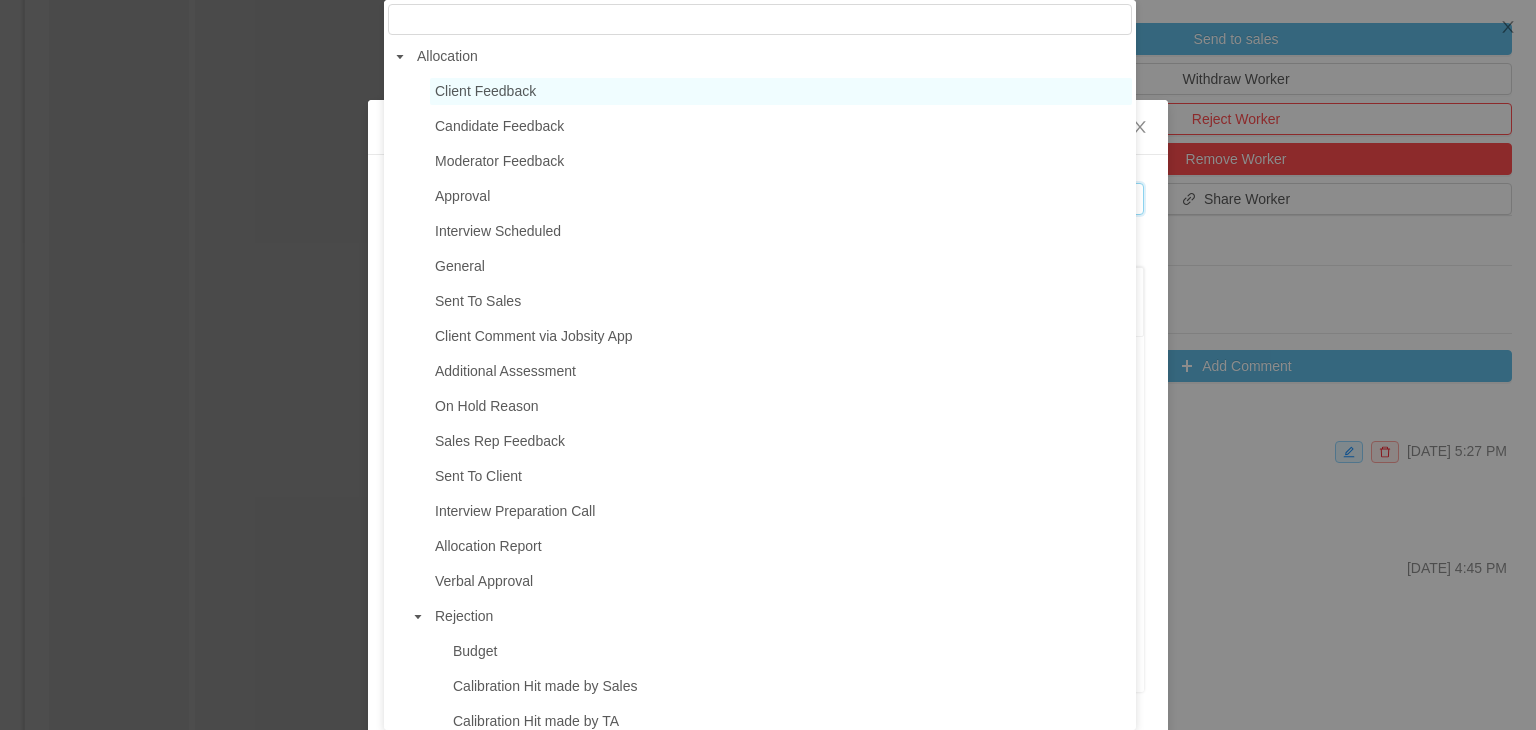 click on "Client Feedback" at bounding box center (781, 91) 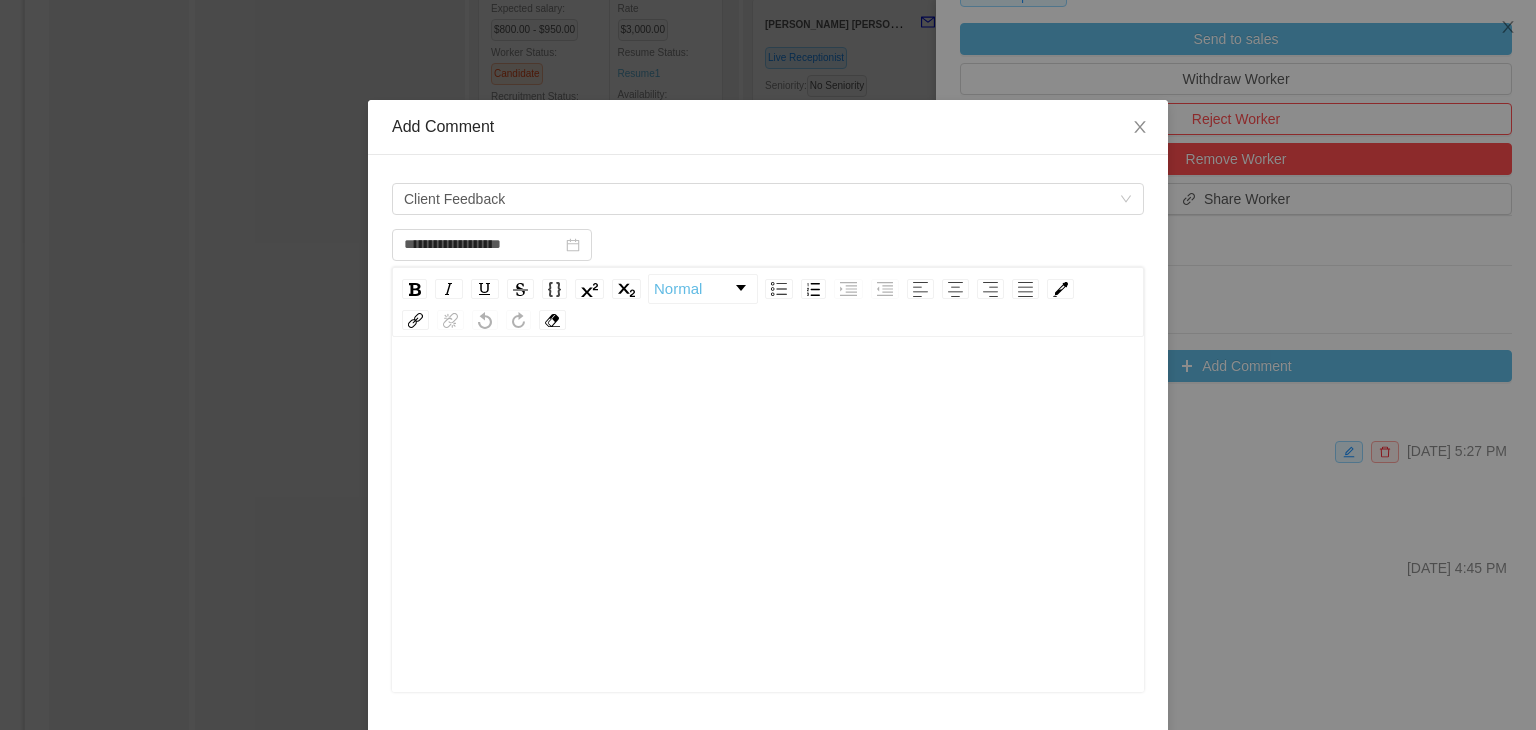 click at bounding box center [768, 546] 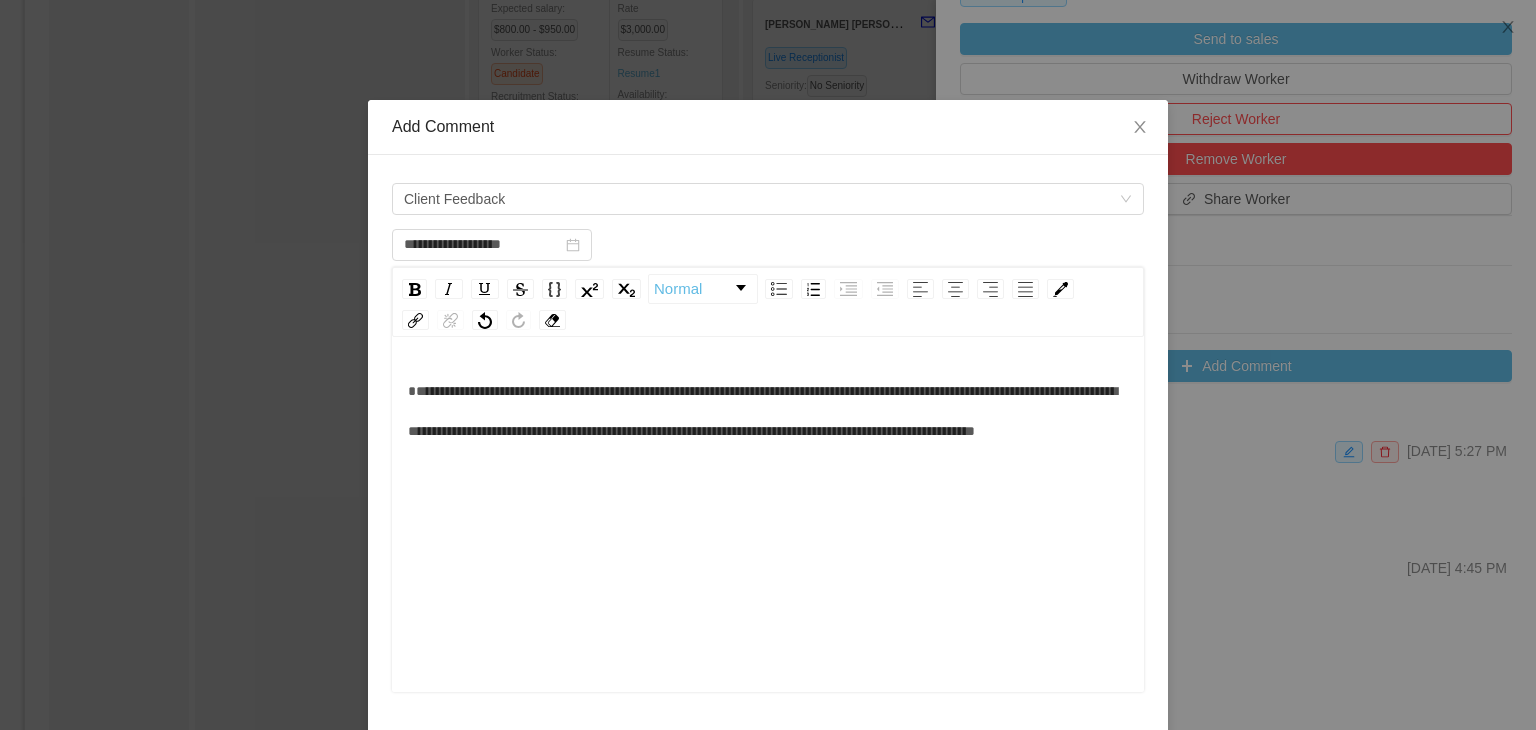 scroll, scrollTop: 44, scrollLeft: 0, axis: vertical 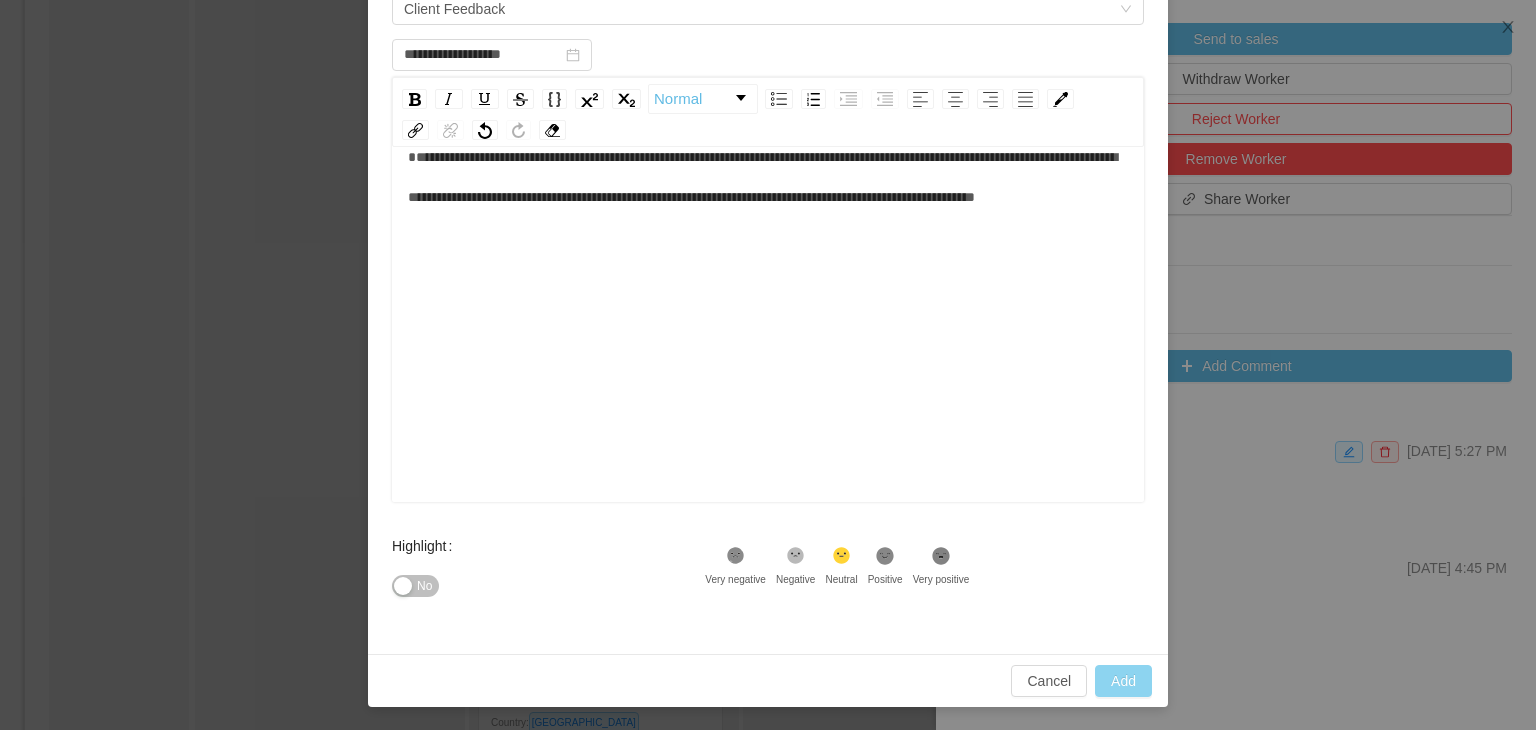 click on "Add" at bounding box center [1123, 681] 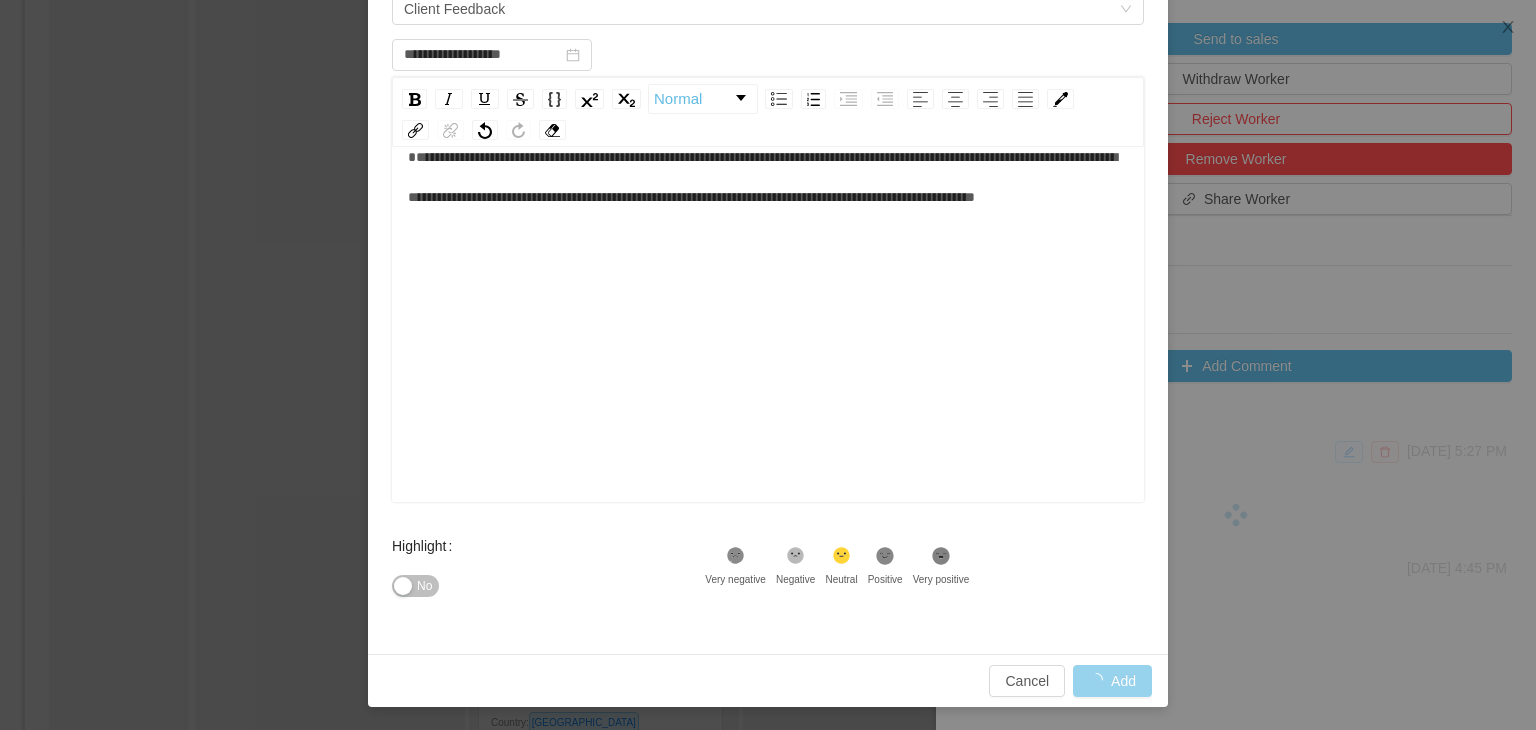 click on "**********" at bounding box center [768, 365] 